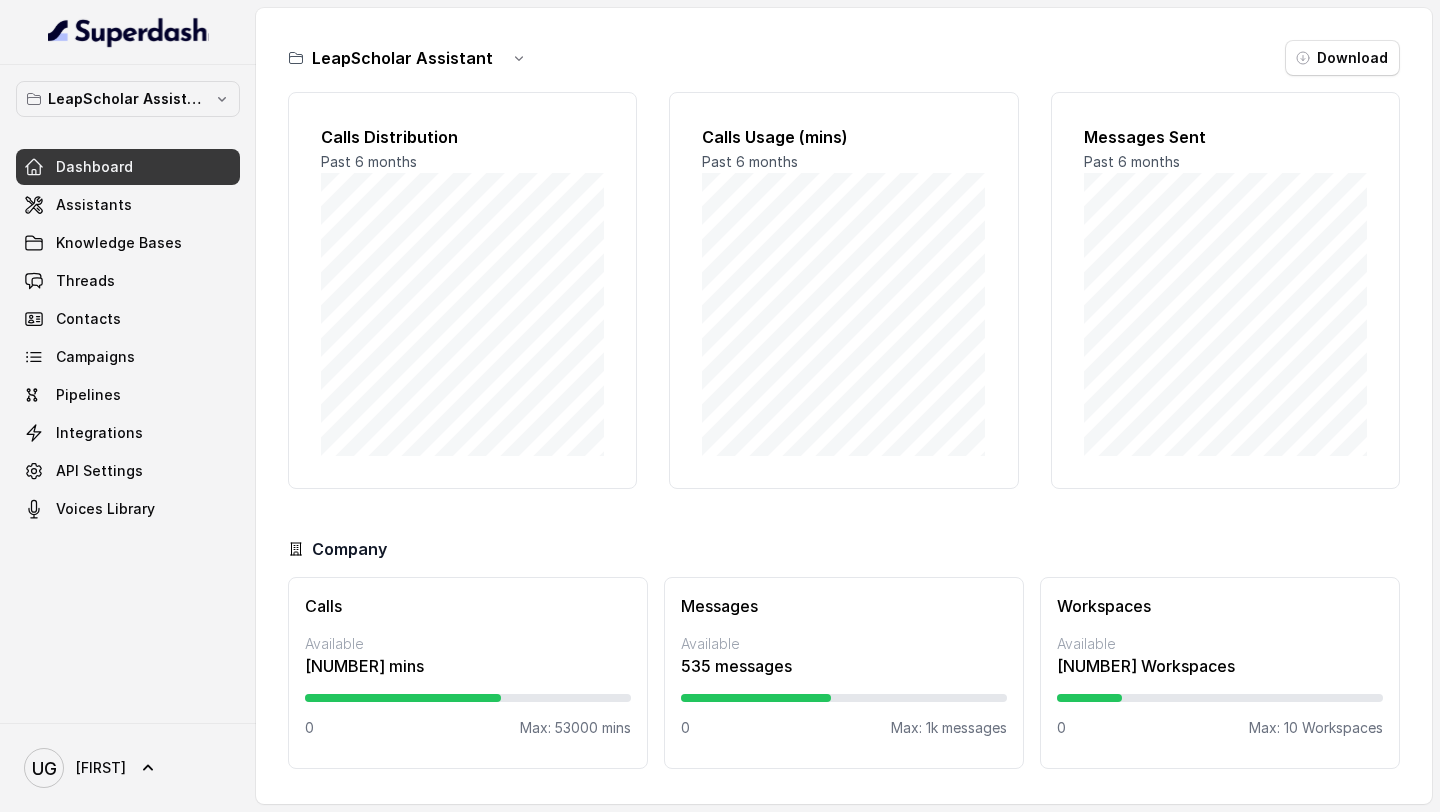 scroll, scrollTop: 0, scrollLeft: 0, axis: both 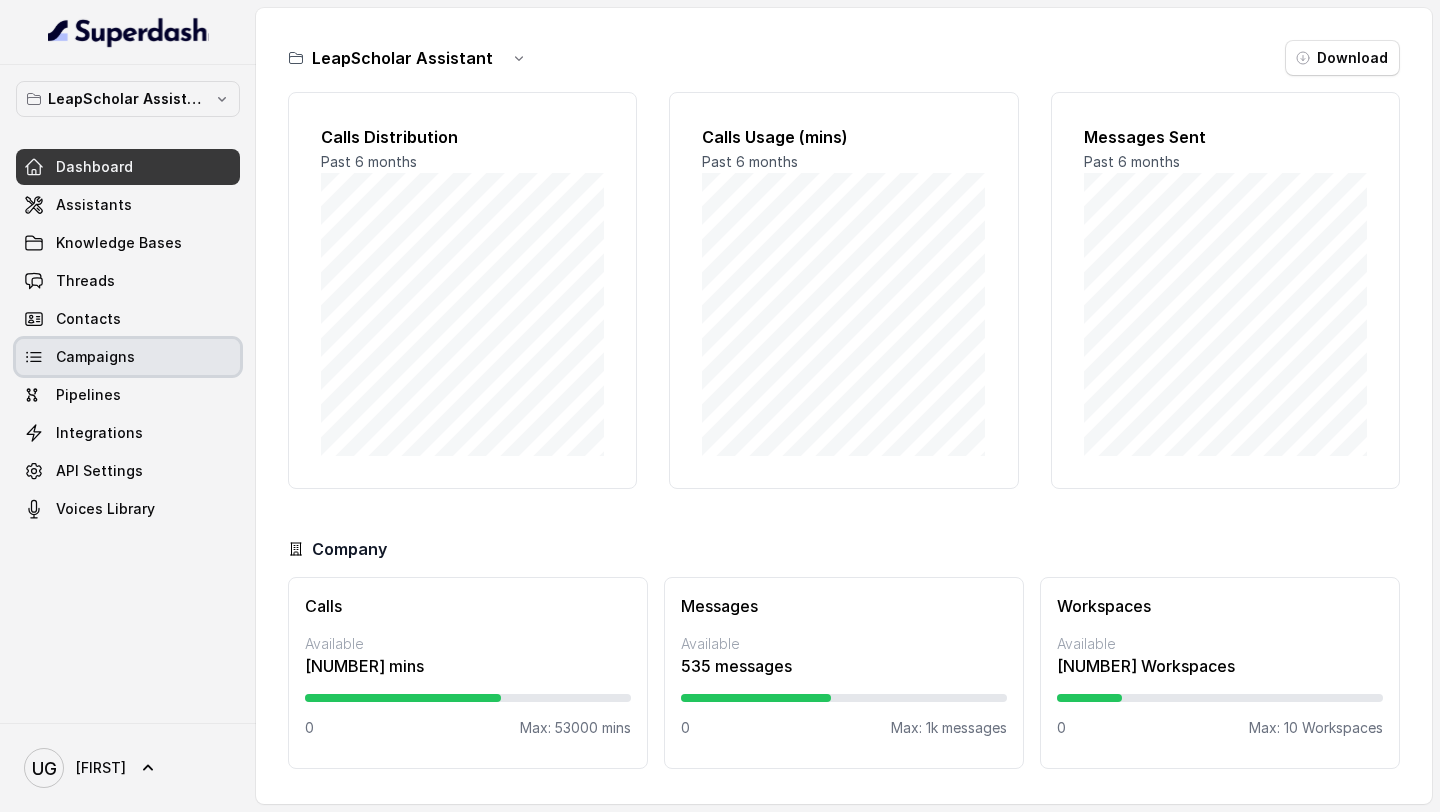 click on "Campaigns" at bounding box center (95, 357) 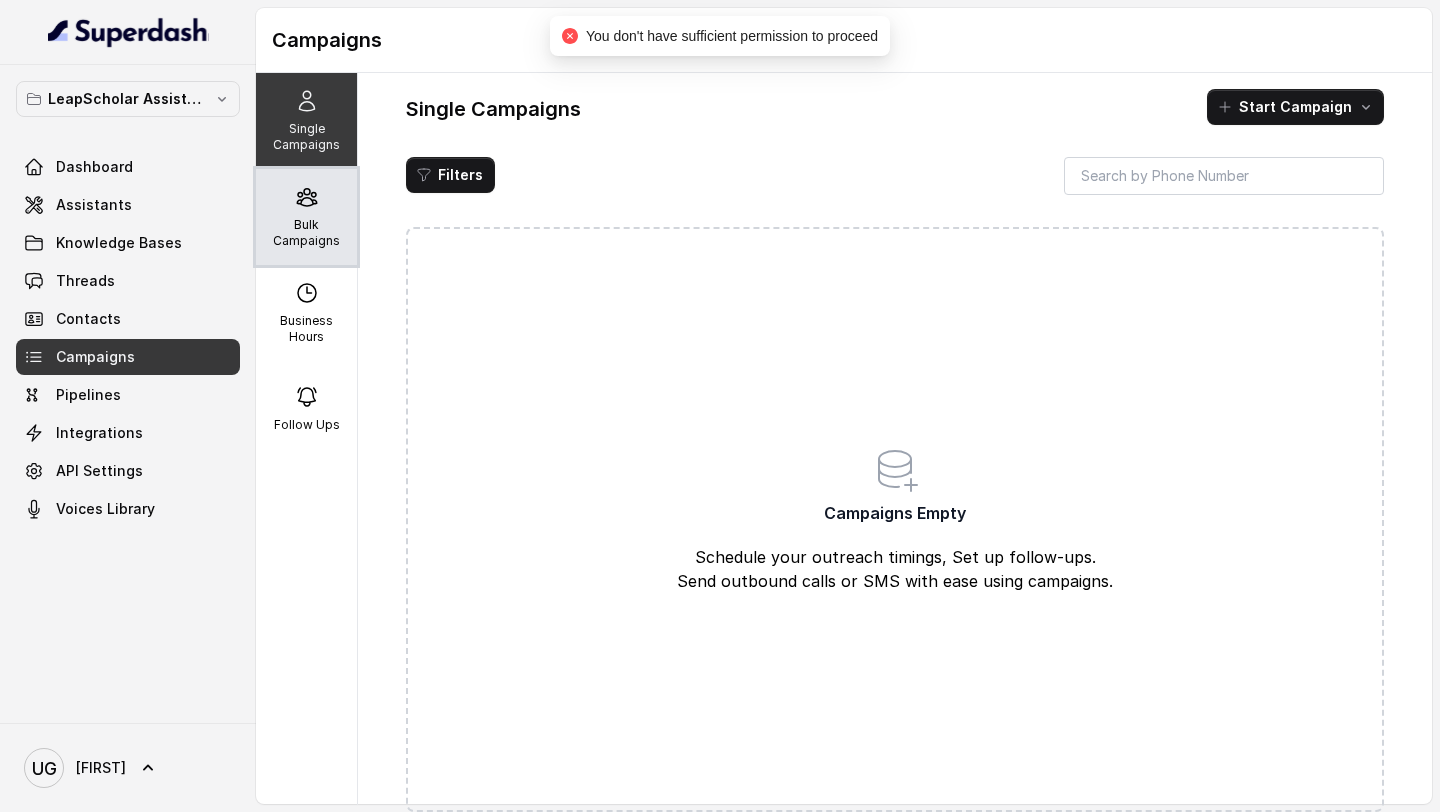 click on "Bulk Campaigns" at bounding box center [306, 217] 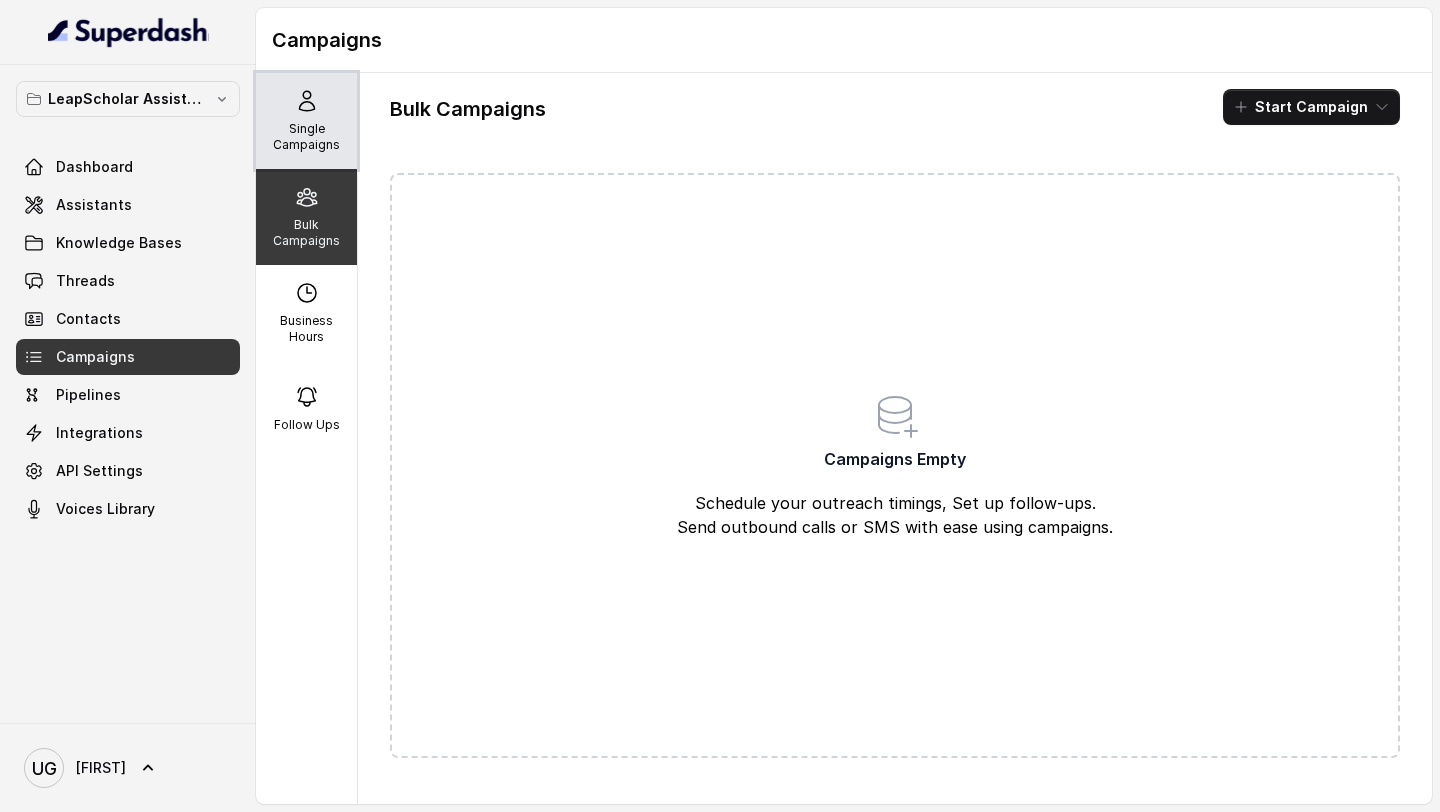 click on "Single Campaigns" at bounding box center (306, 137) 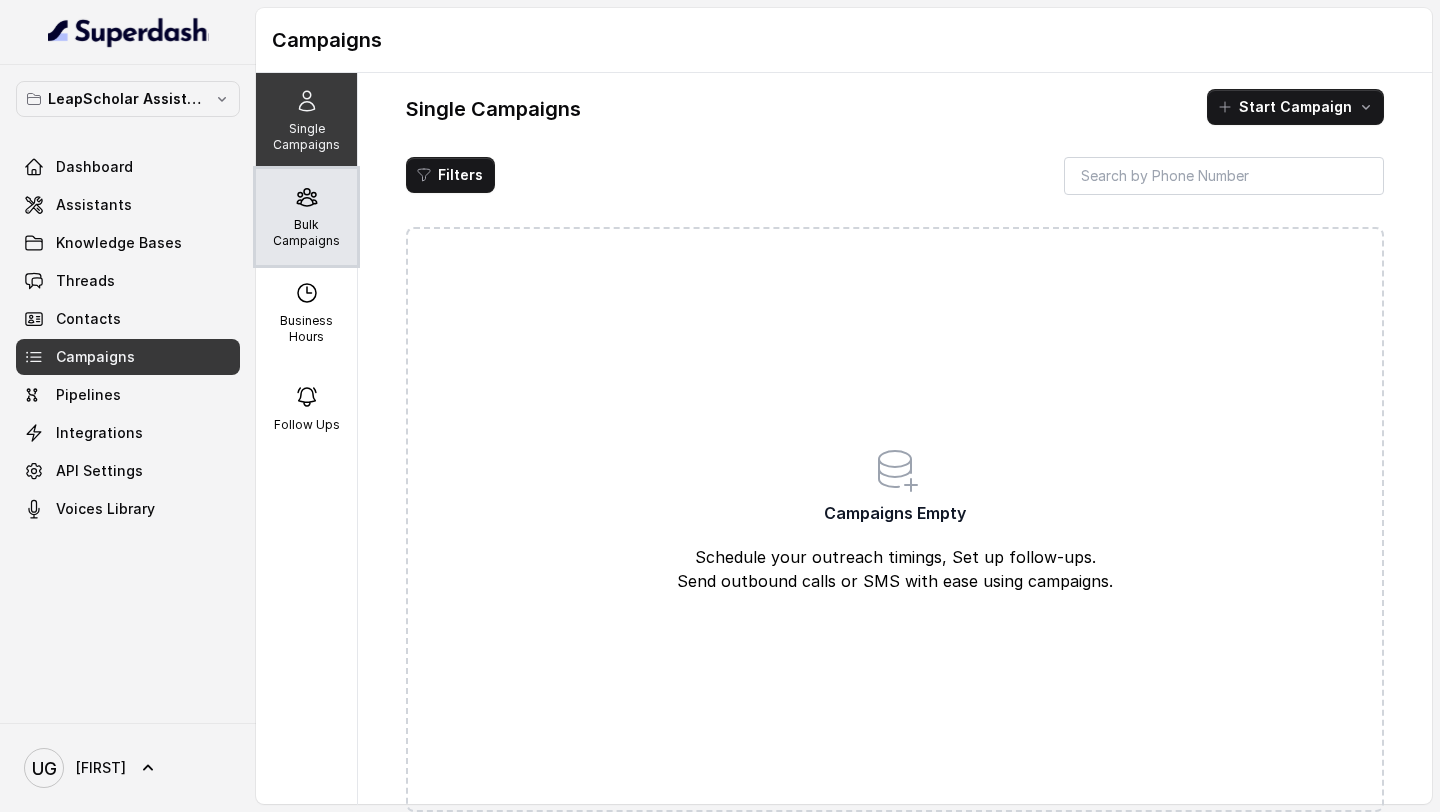 click on "Bulk Campaigns" at bounding box center [306, 233] 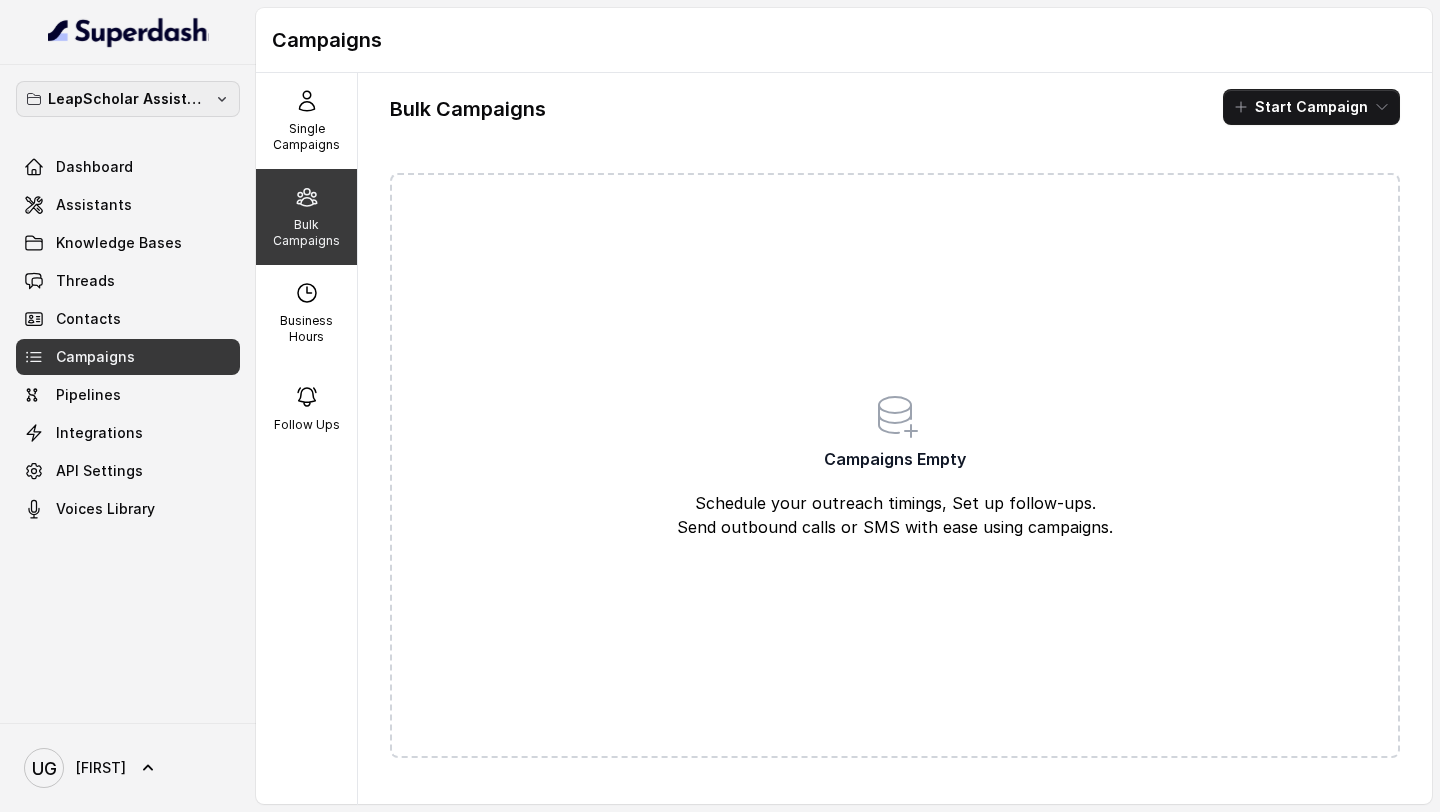 click on "LeapScholar Assistant" at bounding box center [128, 99] 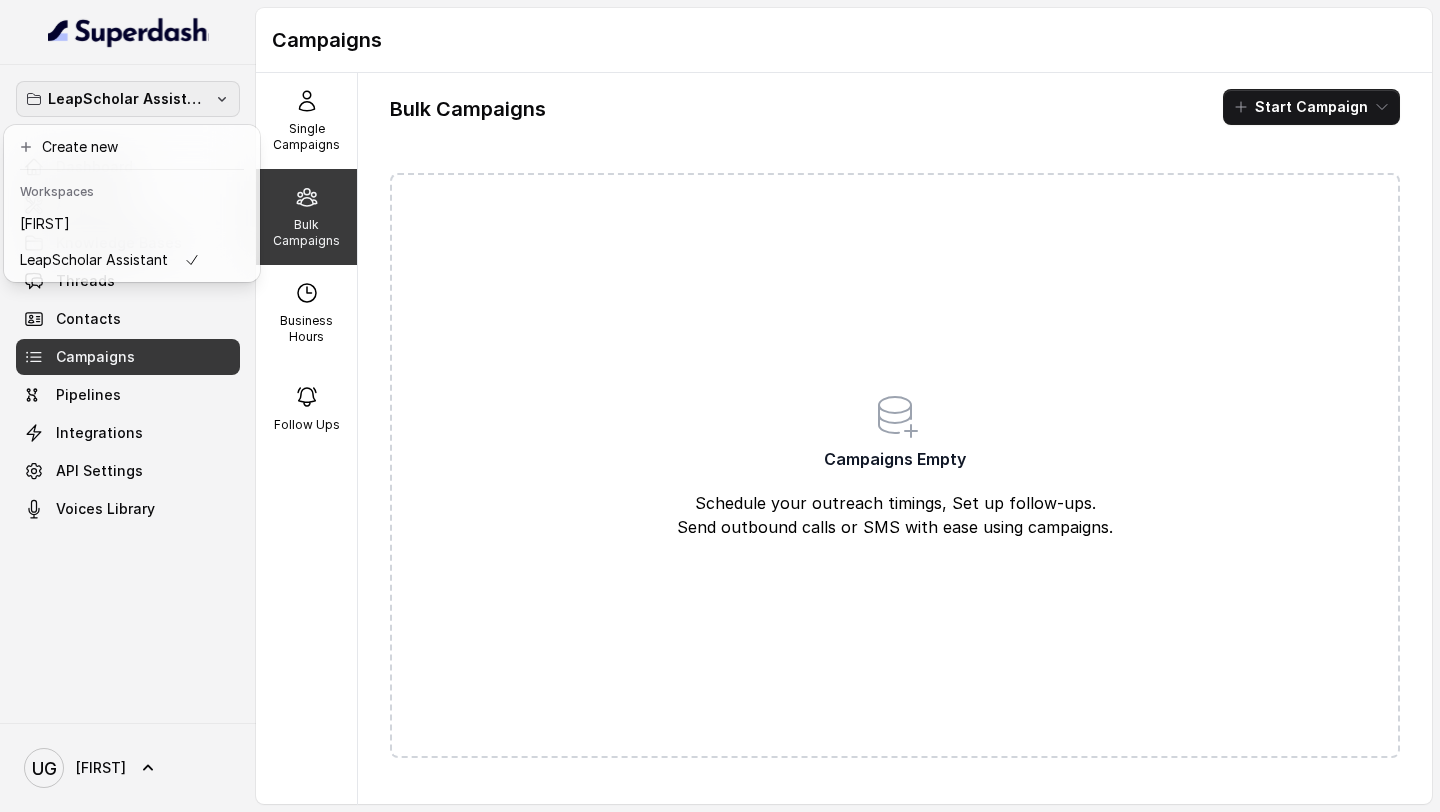 click on "[FIRST] Campaigns Single Campaigns Bulk Campaigns Business Hours Follow Ups Bulk Campaigns Start Campaign Campaigns Empty Schedule your outreach timings, Set up follow-ups. Send outbound calls or SMS with ease using campaigns." at bounding box center [720, 406] 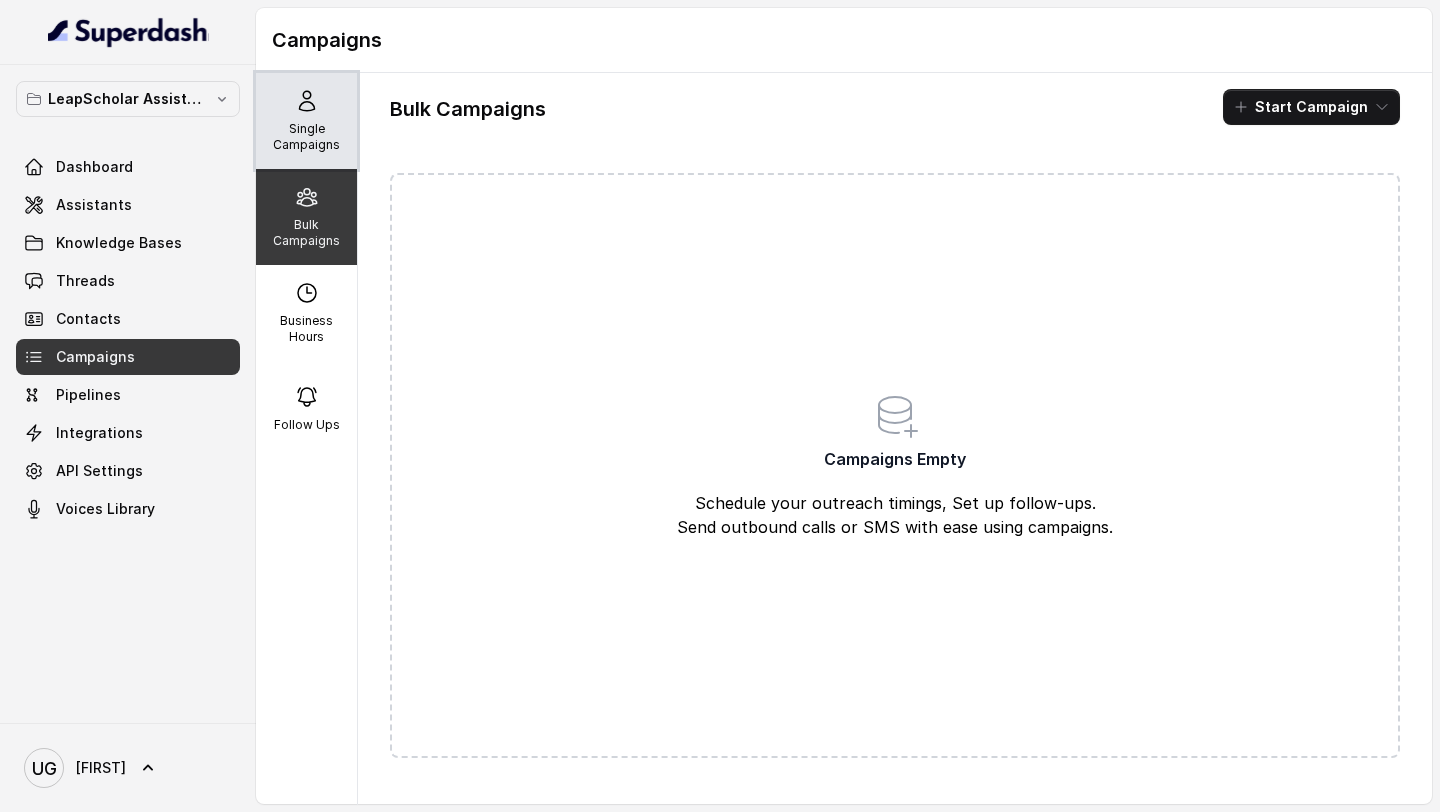 click on "Single Campaigns" at bounding box center [306, 137] 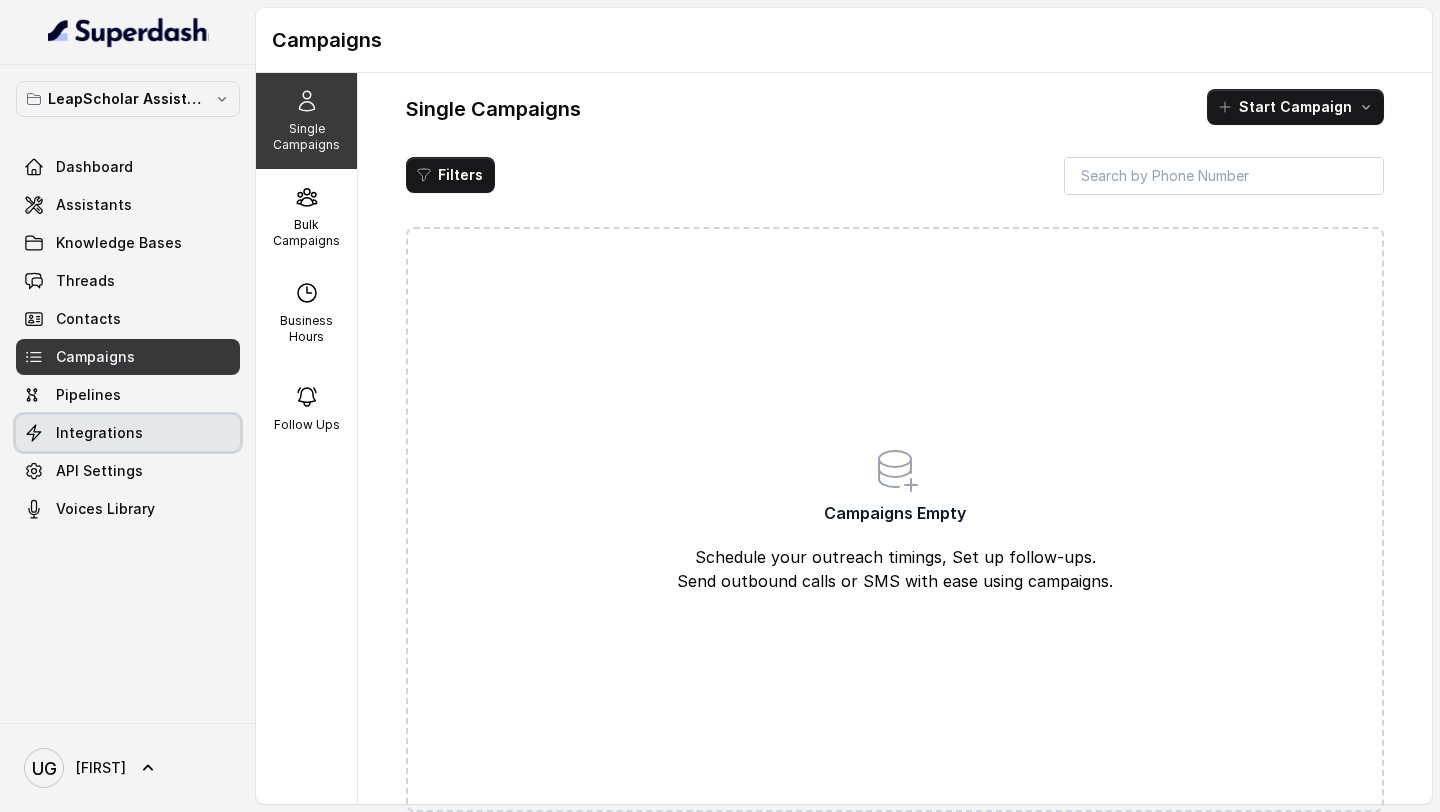click on "Integrations" at bounding box center [128, 433] 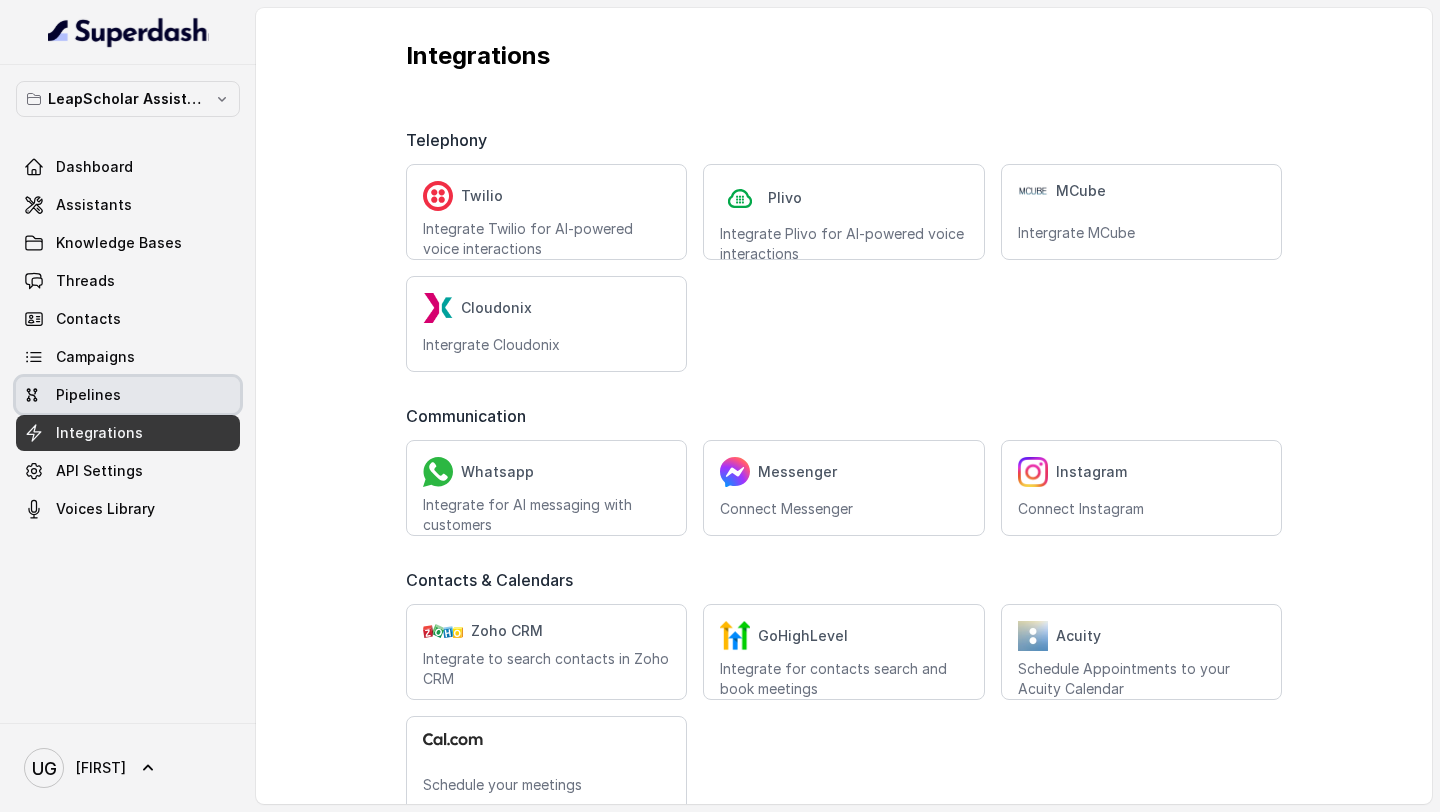 click on "Pipelines" at bounding box center [128, 395] 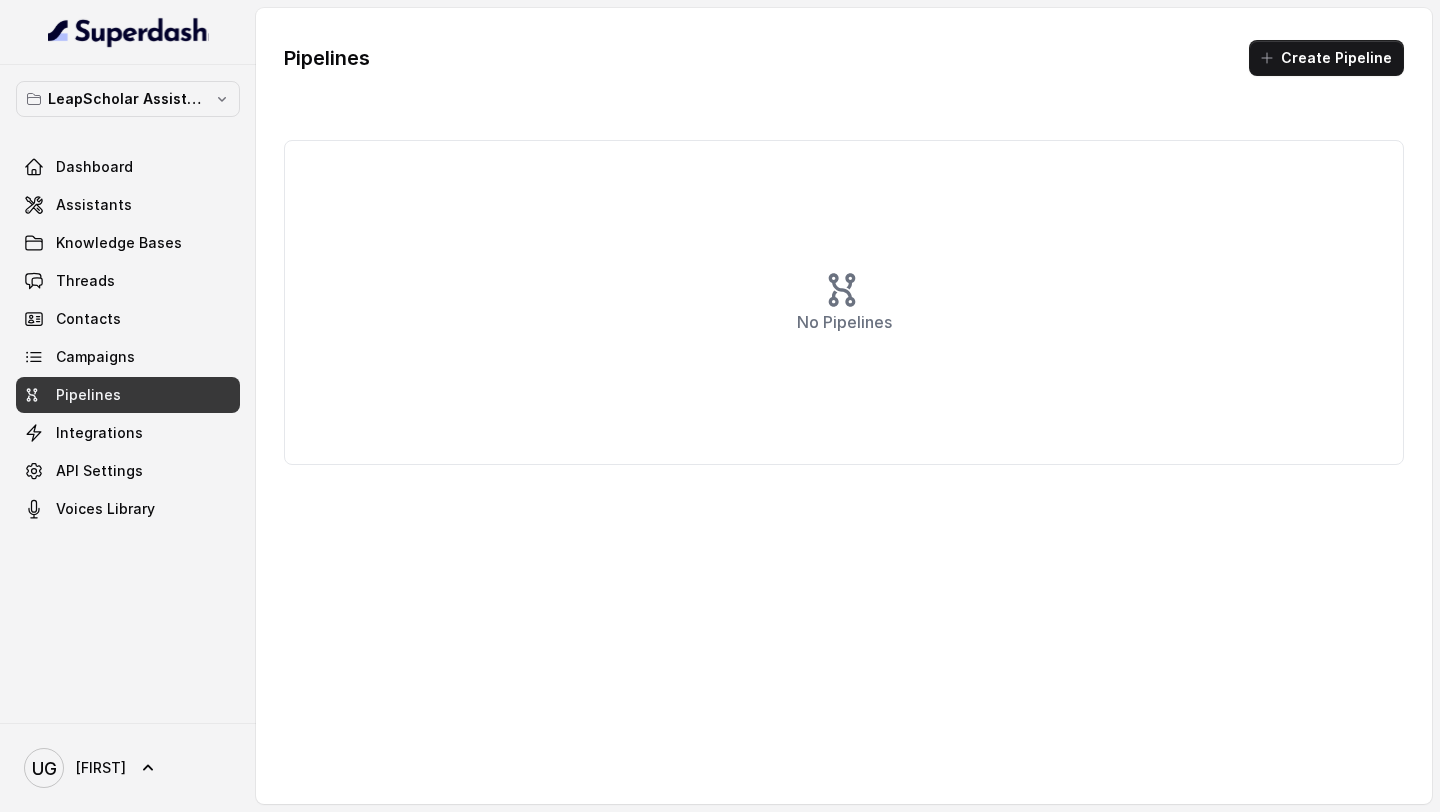 click on "Voices Library" at bounding box center (128, 509) 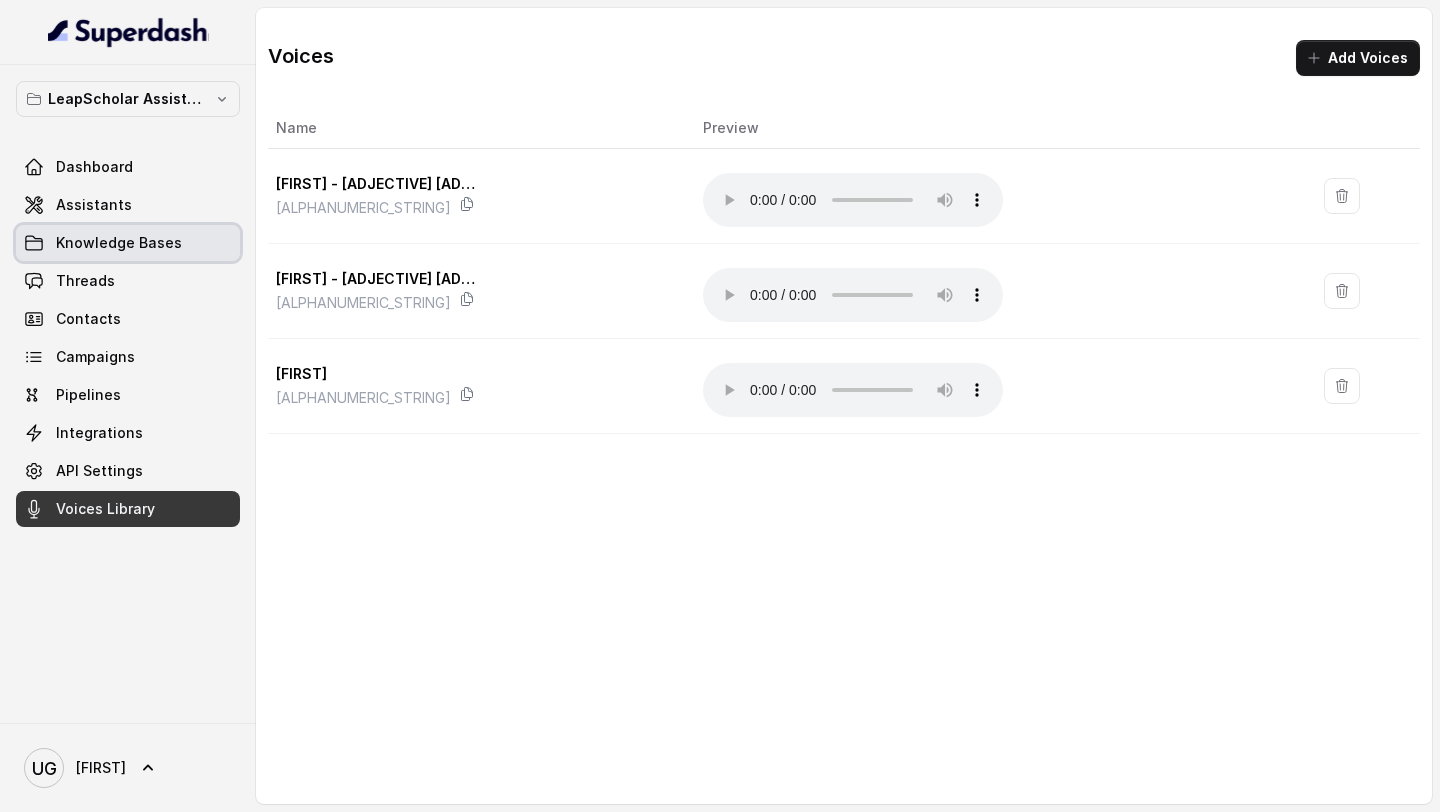 click on "Knowledge Bases" at bounding box center [119, 243] 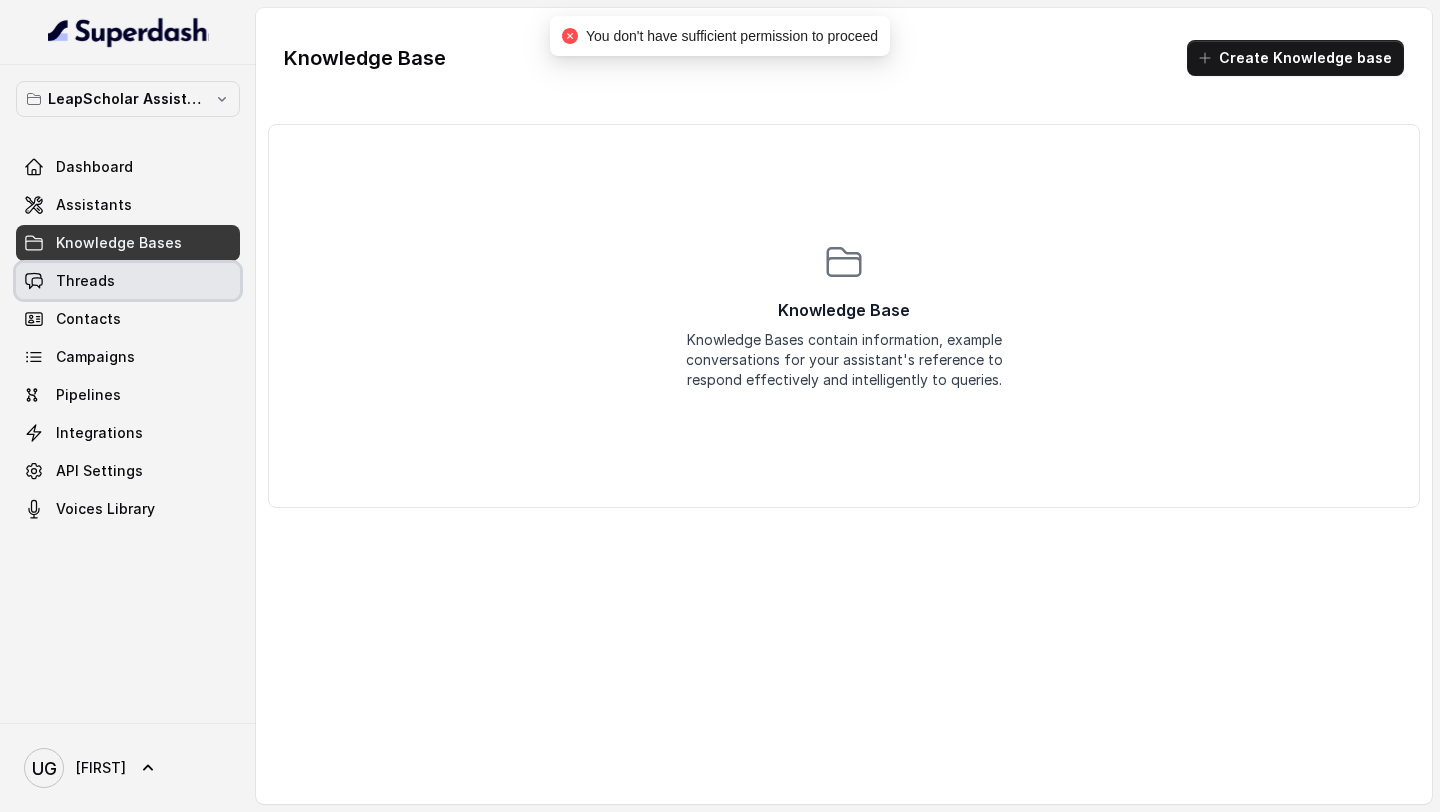 click on "Threads" at bounding box center (128, 281) 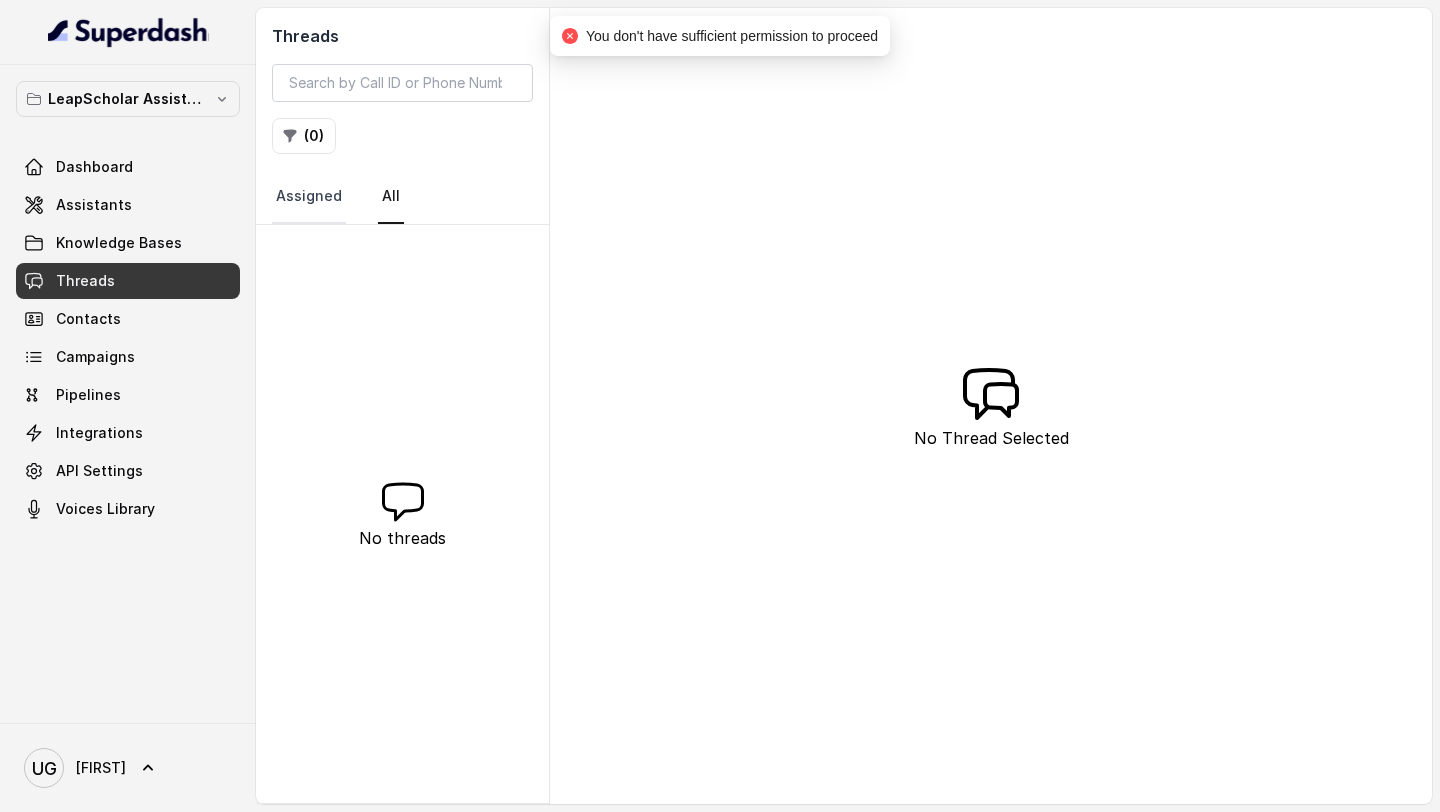 click on "Assigned" at bounding box center (309, 197) 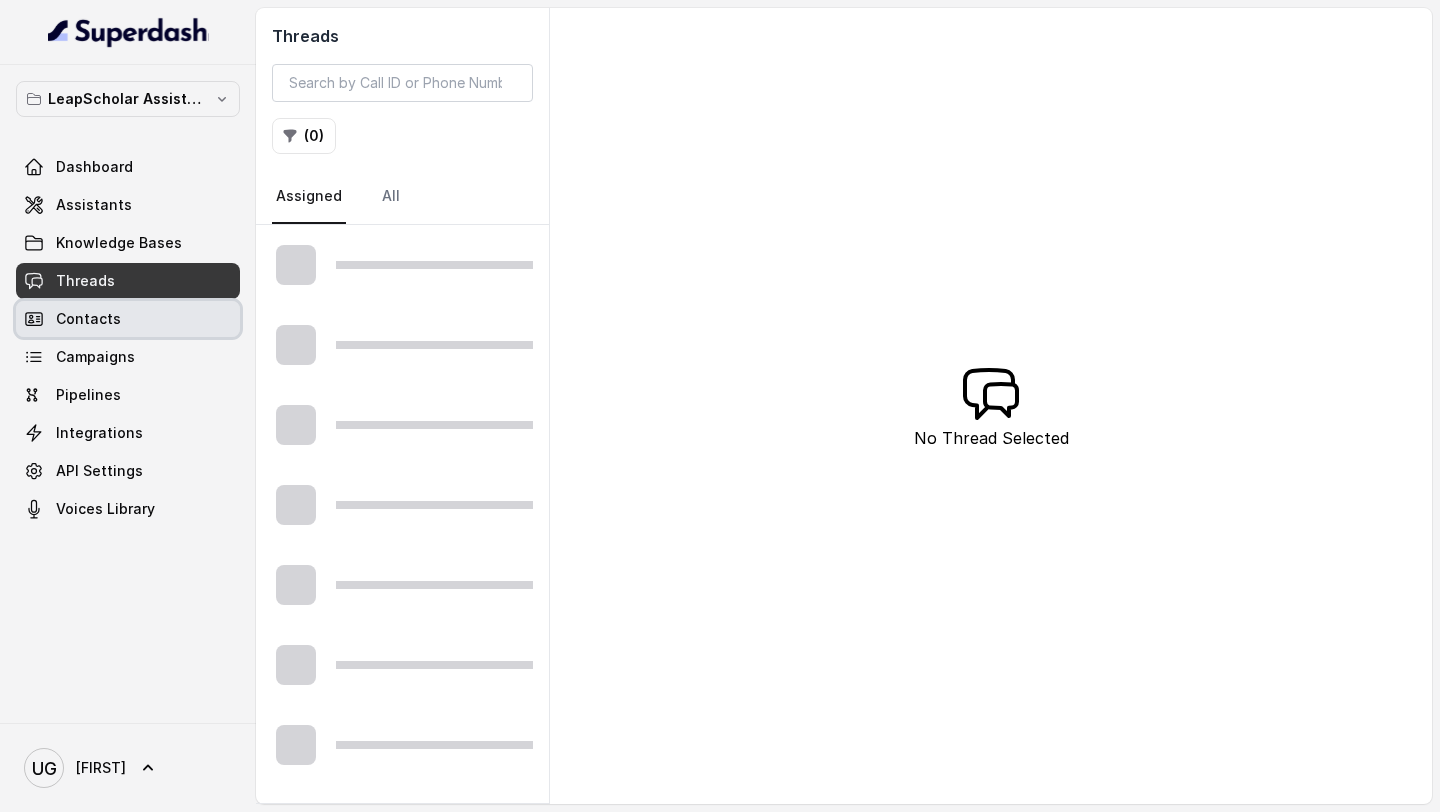 click on "Contacts" at bounding box center (128, 319) 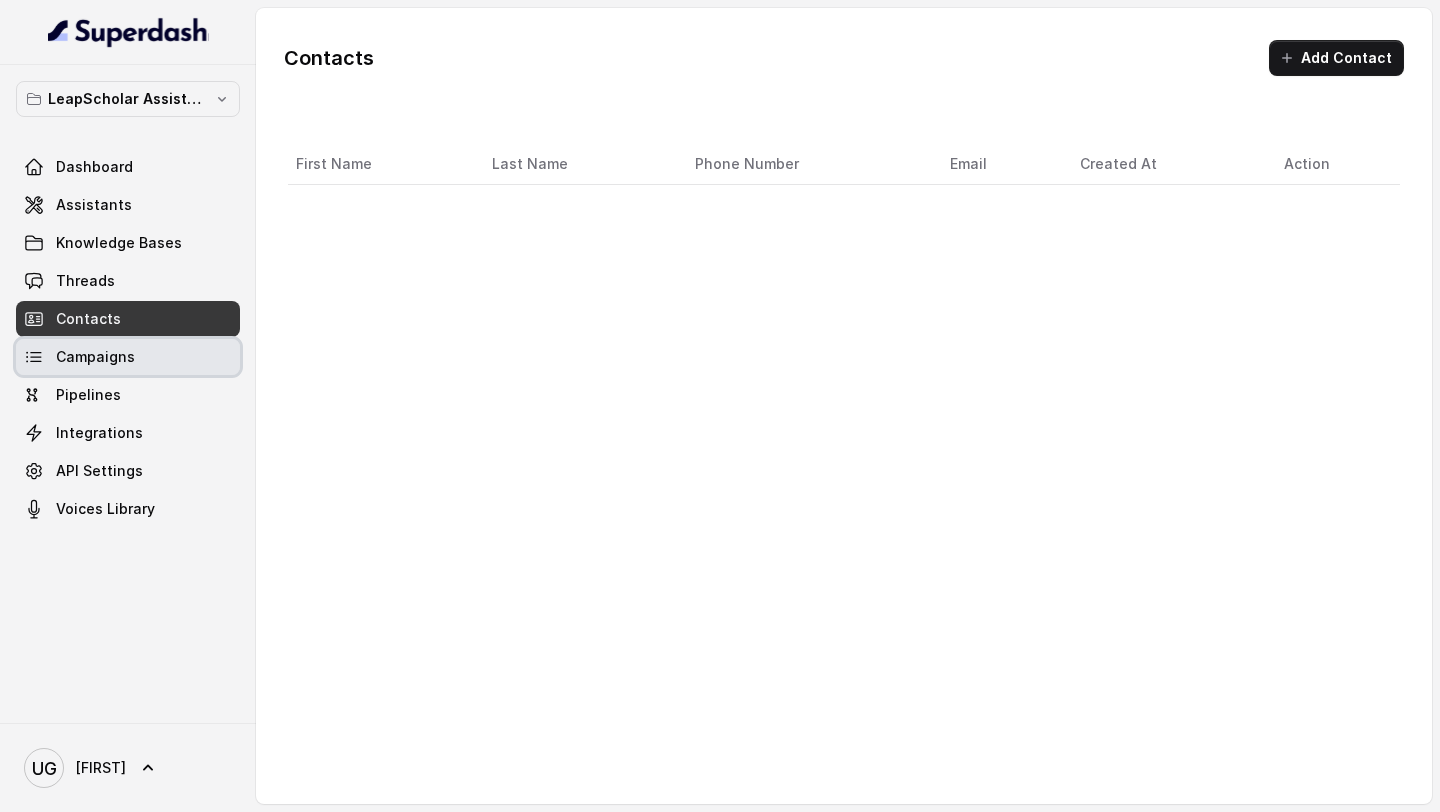 click on "Campaigns" at bounding box center (128, 357) 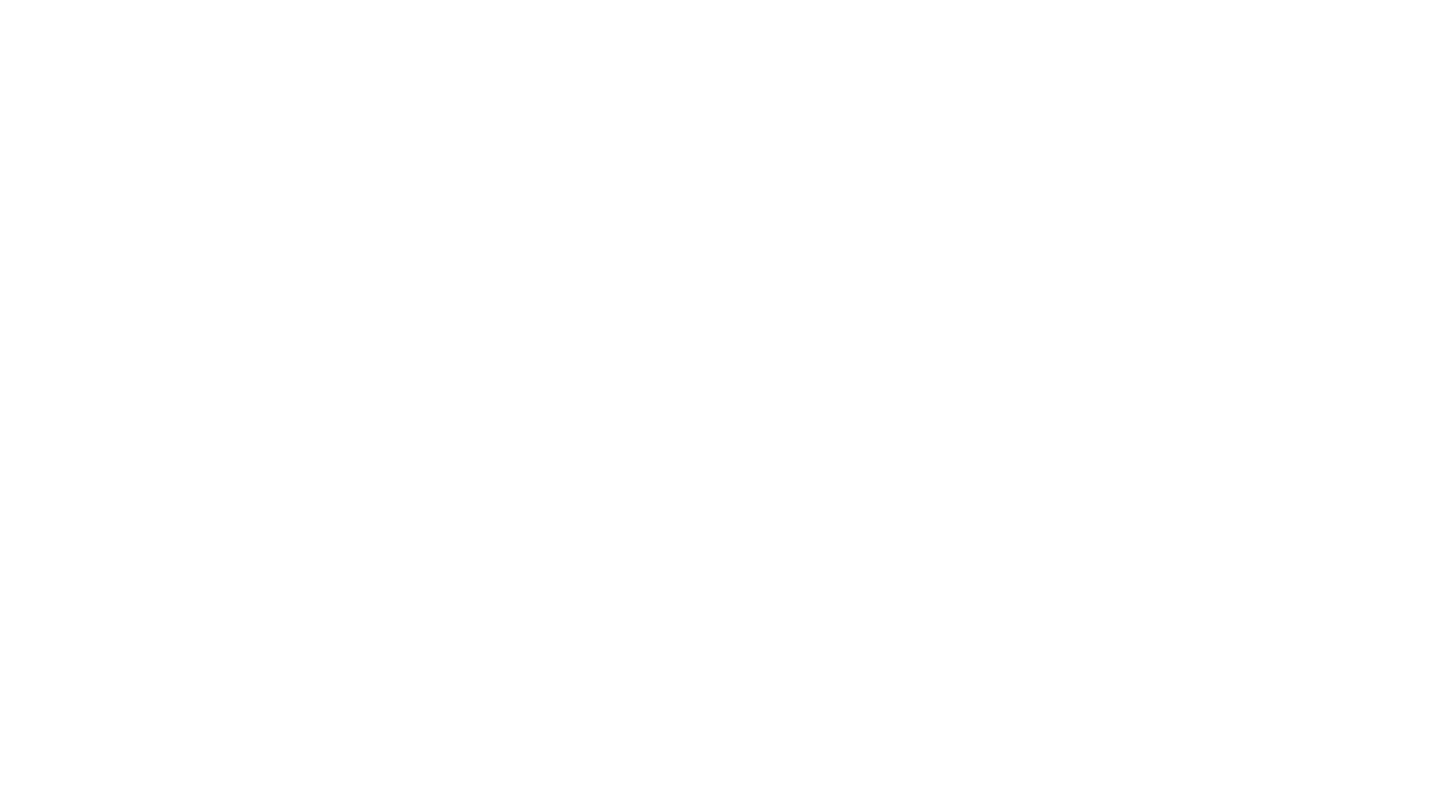 scroll, scrollTop: 0, scrollLeft: 0, axis: both 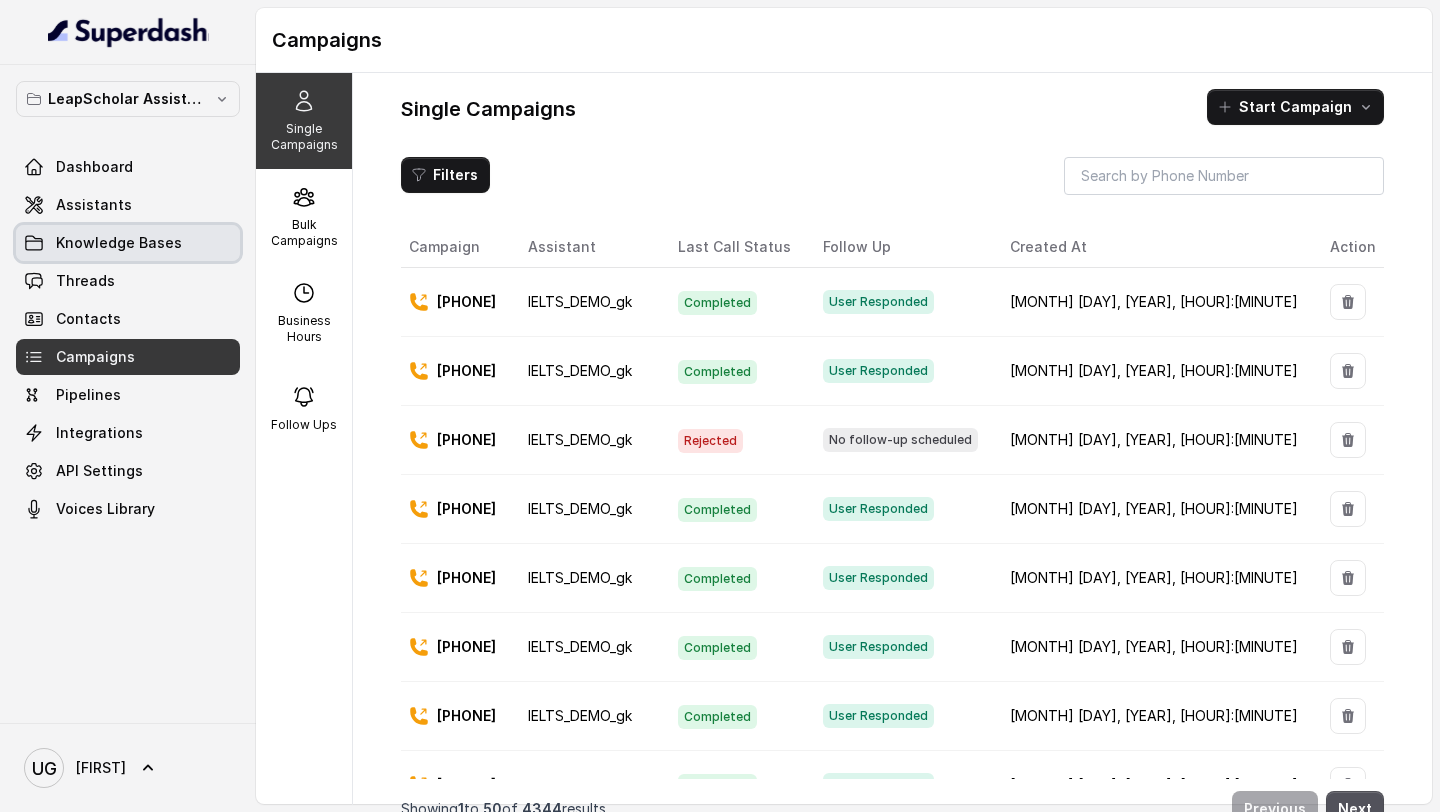 click on "Knowledge Bases" at bounding box center [128, 243] 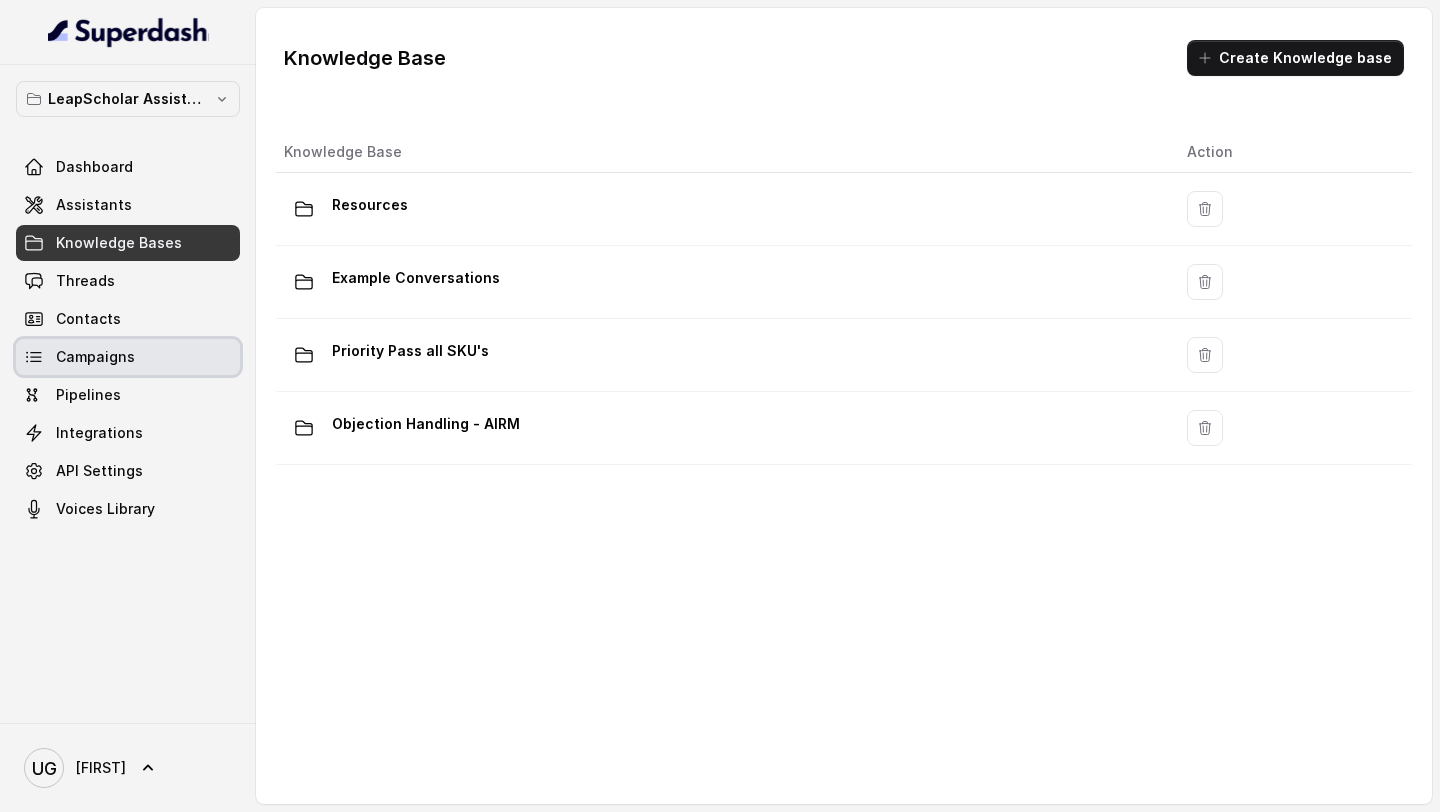 click on "Campaigns" at bounding box center (128, 357) 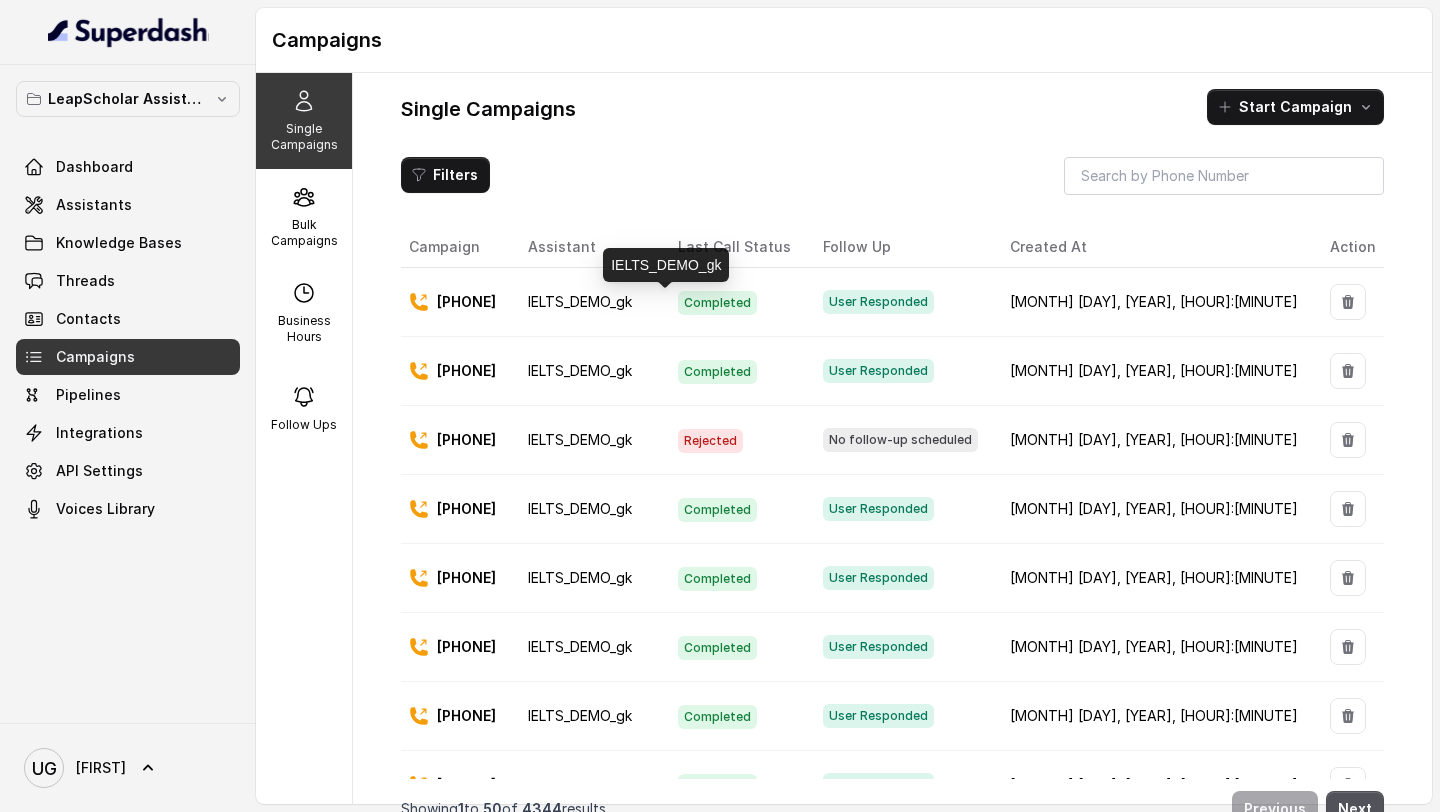 click on "IELTS_DEMO_gk" at bounding box center (580, 301) 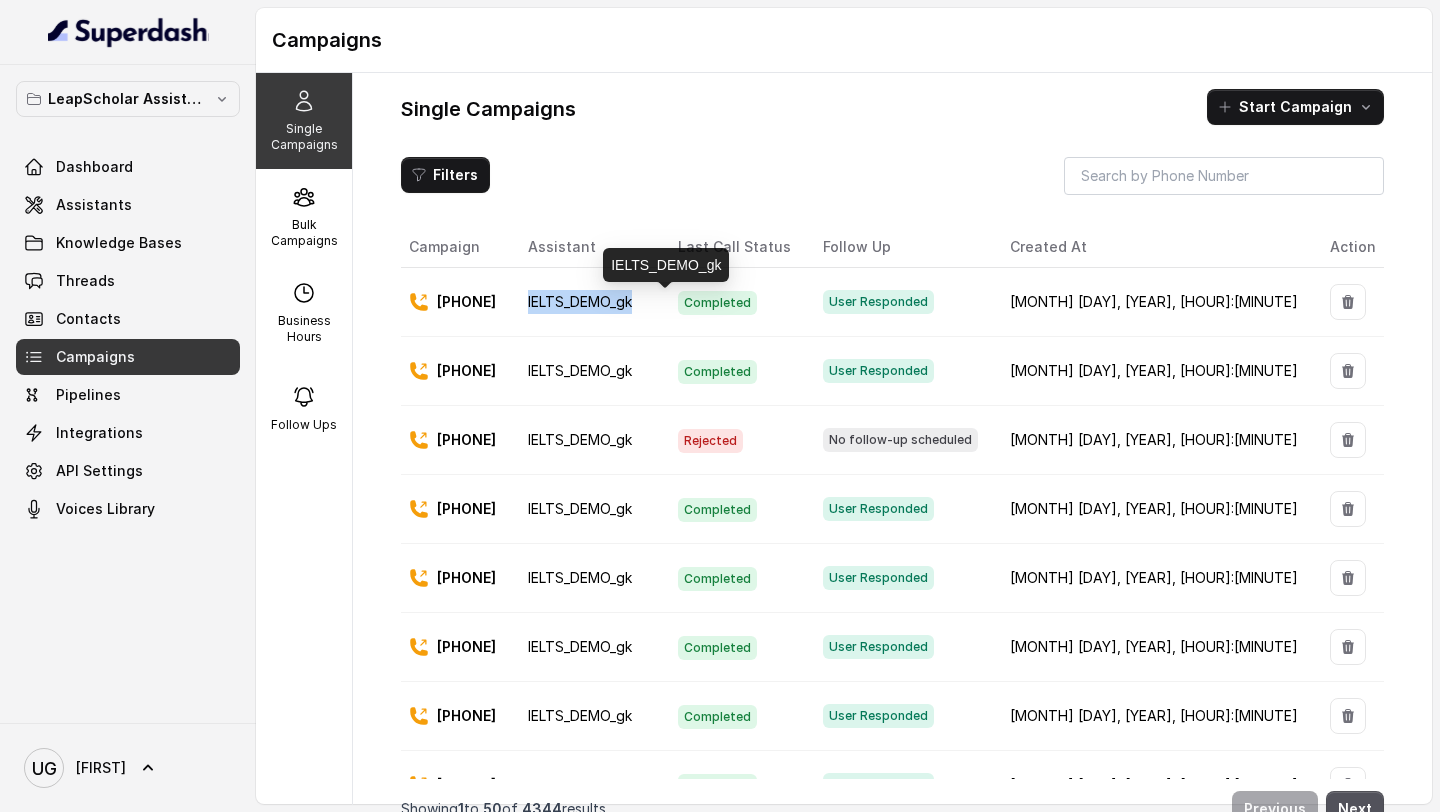 click on "IELTS_DEMO_gk" at bounding box center [580, 301] 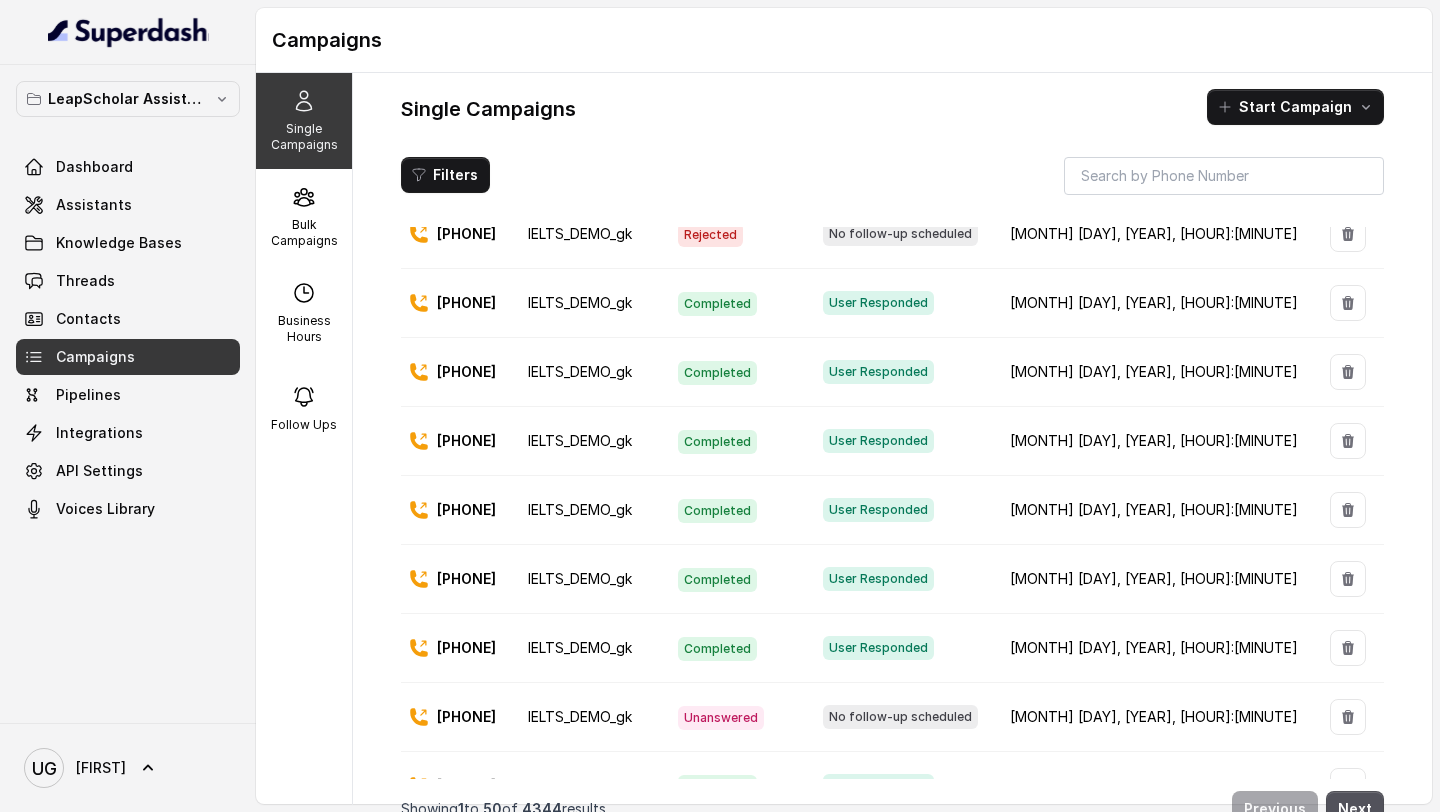 scroll, scrollTop: 0, scrollLeft: 0, axis: both 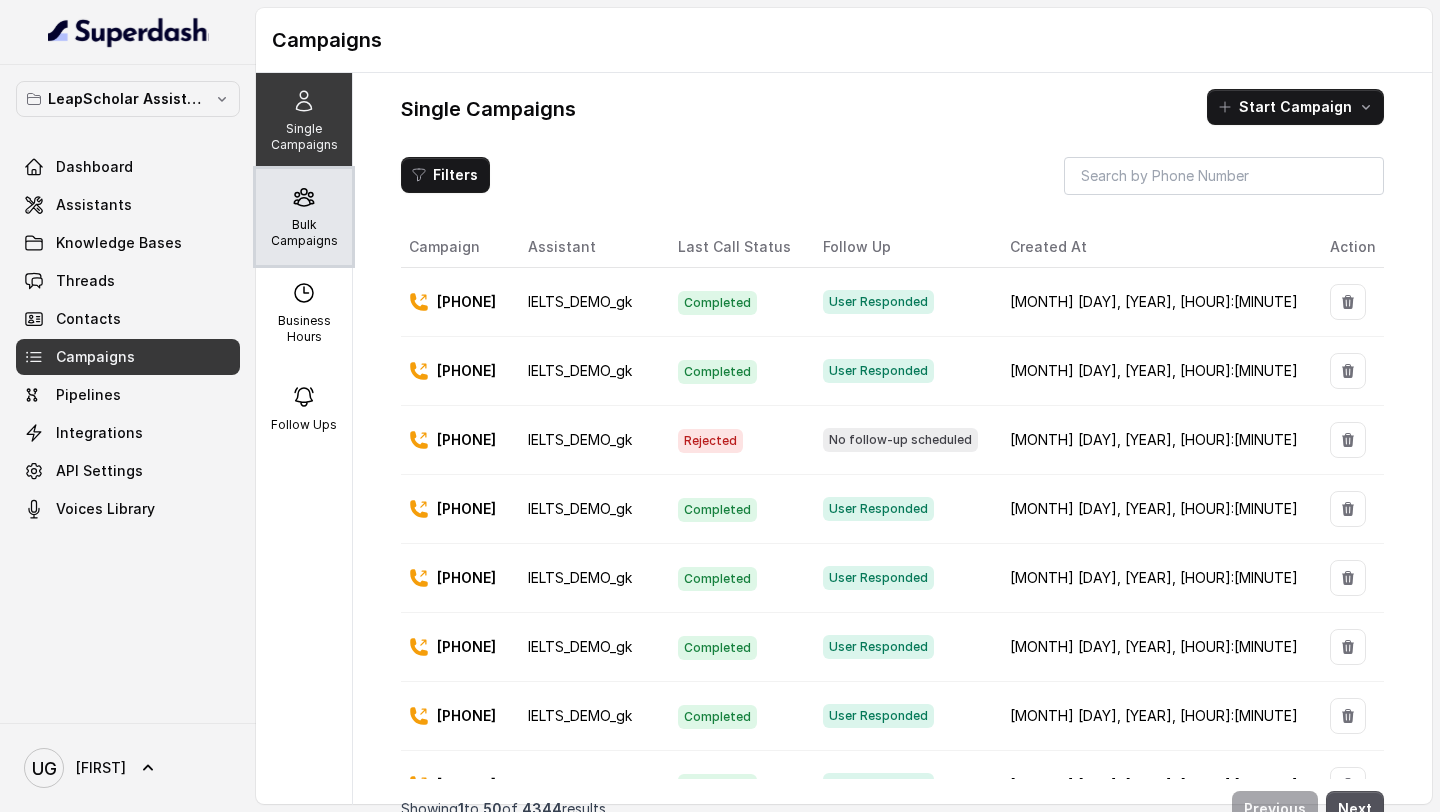 click on "Bulk Campaigns" at bounding box center (304, 233) 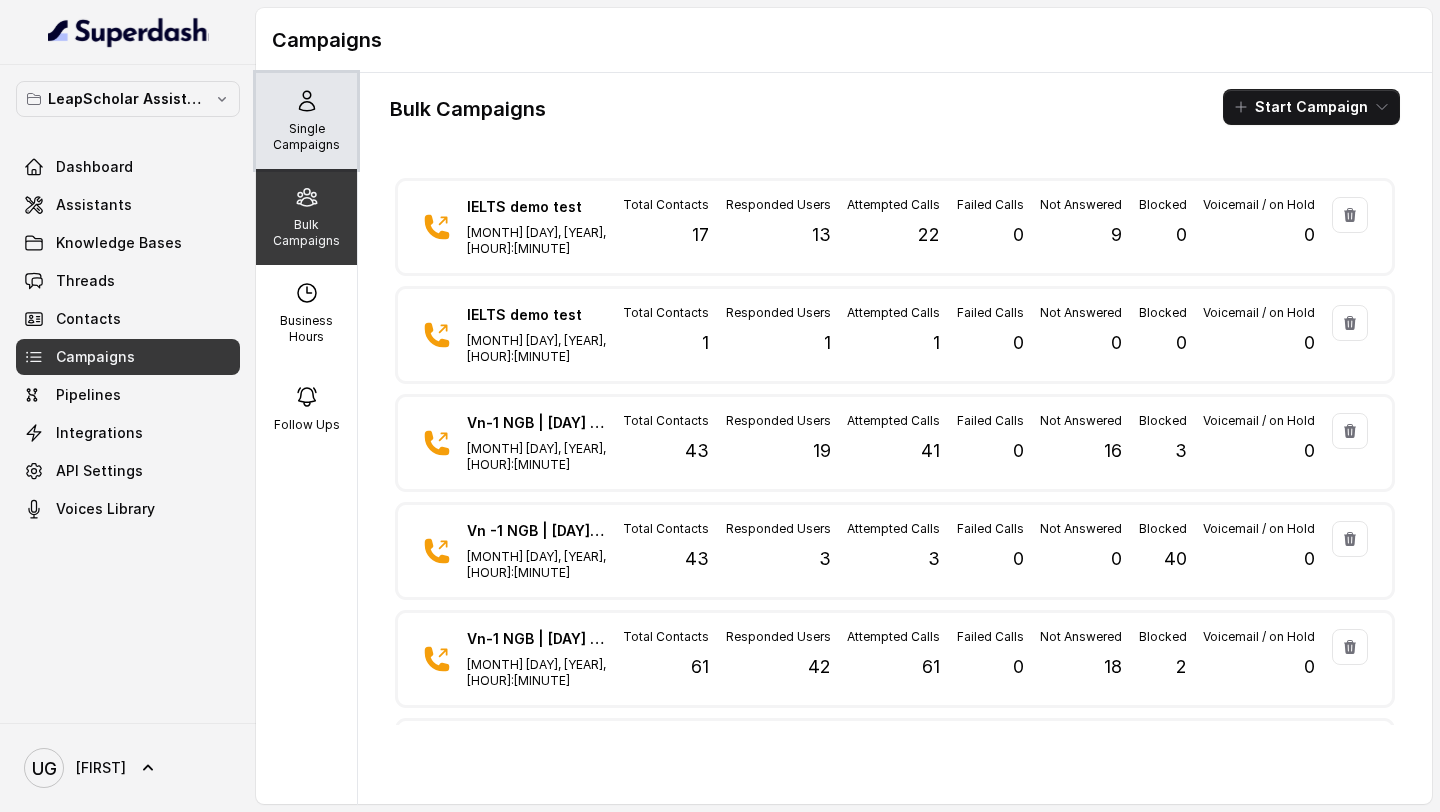 click on "Single Campaigns" at bounding box center [306, 137] 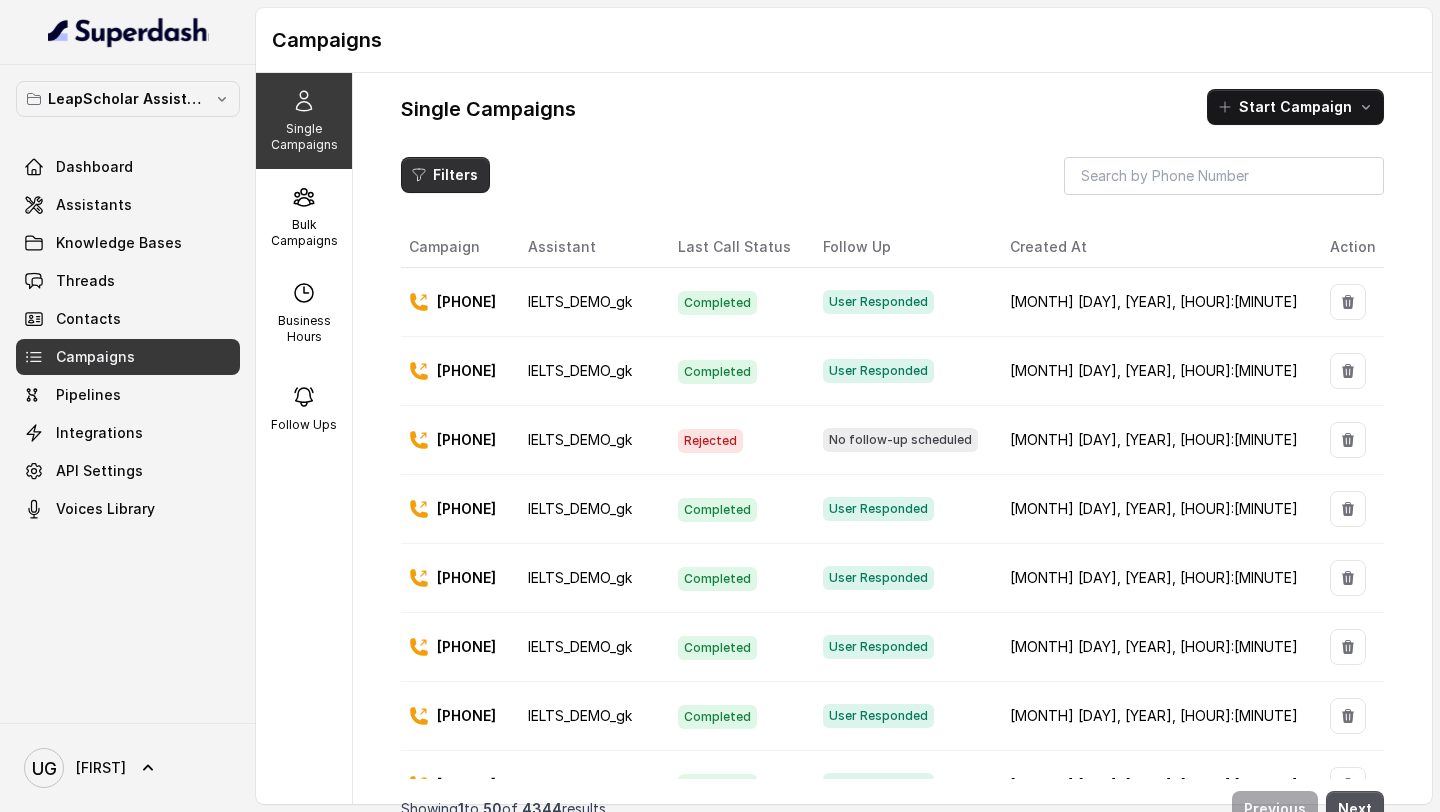 click on "Filters" at bounding box center (445, 175) 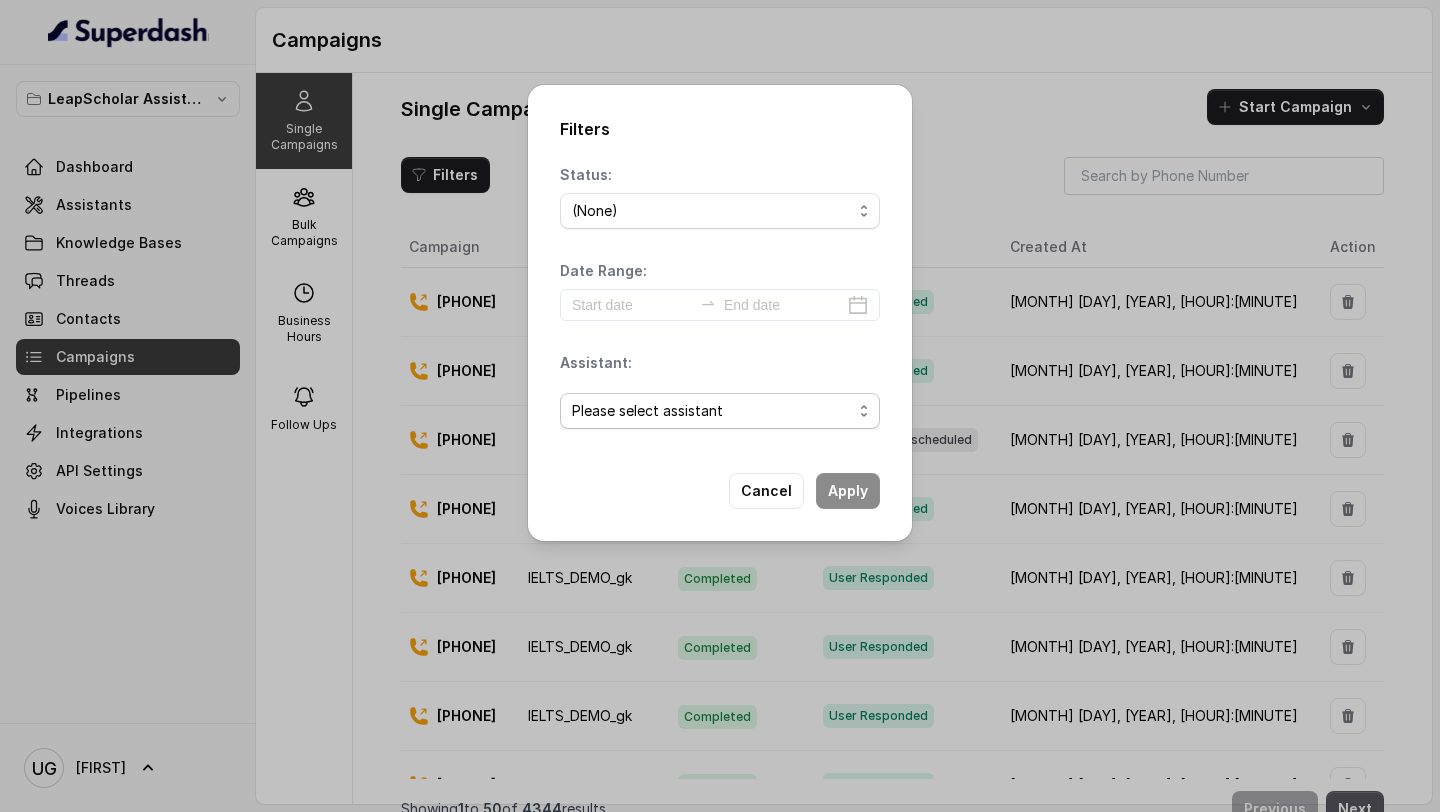 click on "Please select assistant OC-new approach Cohort [NUMBER] - IELTS Booked [FIRST] - Not Sure | PP [FIRST] - Not Sure | C2I Session Cohort [NUMBER] - Webinar Earlier [NUMBER] month Cohort [NUMBER] - Qualified but Meeting not attended Cohort [NUMBER] - Future Intake IELTS Given Cohort [NUMBER] - Webinar Within [NUMBER] month Geebee-Test Cohort [NUMBER] - Future Intake Non-IELTS Cohort [NUMBER] - IELTS Demo Attended Cohort [NUMBER] - Generic Cohort [NUMBER] - IELTS Masterclass Attended Cohort [NUMBER] - IELTS Demo Not Attended AI-IELTS (Testing) [FIRST]- Exam booked [FIRST] - Exam Given  [FIRST] - Exam Not Yet Decided Deferral BoFu IELTS_DEMO_gk" at bounding box center [720, 305] 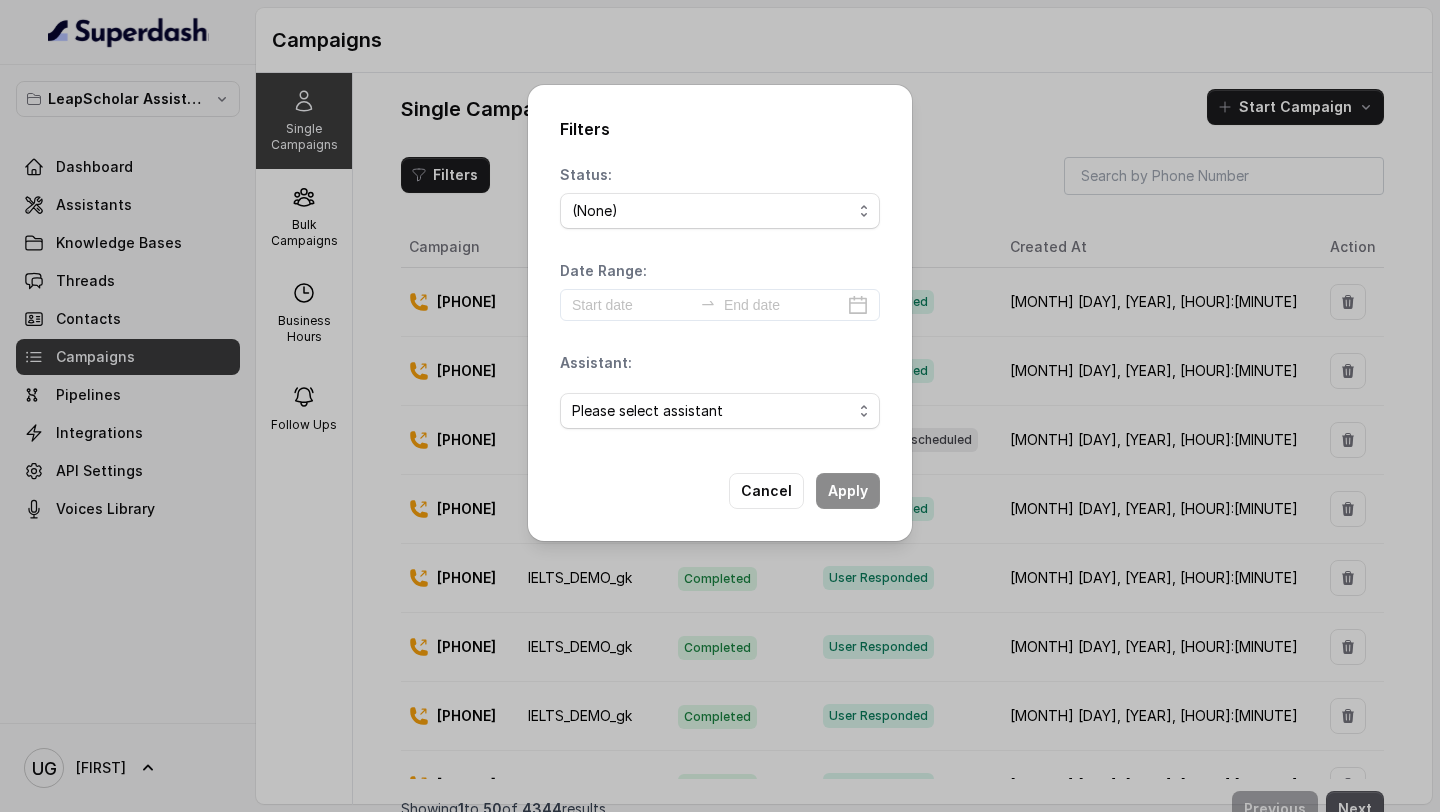 click on "Please select assistant OC-new approach Cohort [NUMBER] - IELTS Booked [FIRST] - Not Sure | PP [FIRST] - Not Sure | C2I Session Cohort [NUMBER] - Webinar Earlier [NUMBER] month Cohort [NUMBER] - Qualified but Meeting not attended Cohort [NUMBER] - Future Intake IELTS Given Cohort [NUMBER] - Webinar Within [NUMBER] month Geebee-Test Cohort [NUMBER] - Future Intake Non-IELTS Cohort [NUMBER] - IELTS Demo Attended Cohort [NUMBER] - Generic Cohort [NUMBER] - IELTS Masterclass Attended Cohort [NUMBER] - IELTS Demo Not Attended AI-IELTS (Testing) [FIRST]- Exam booked [FIRST] - Exam Given  [FIRST] - Exam Not Yet Decided Deferral BoFu IELTS_DEMO_gk" at bounding box center [720, 411] 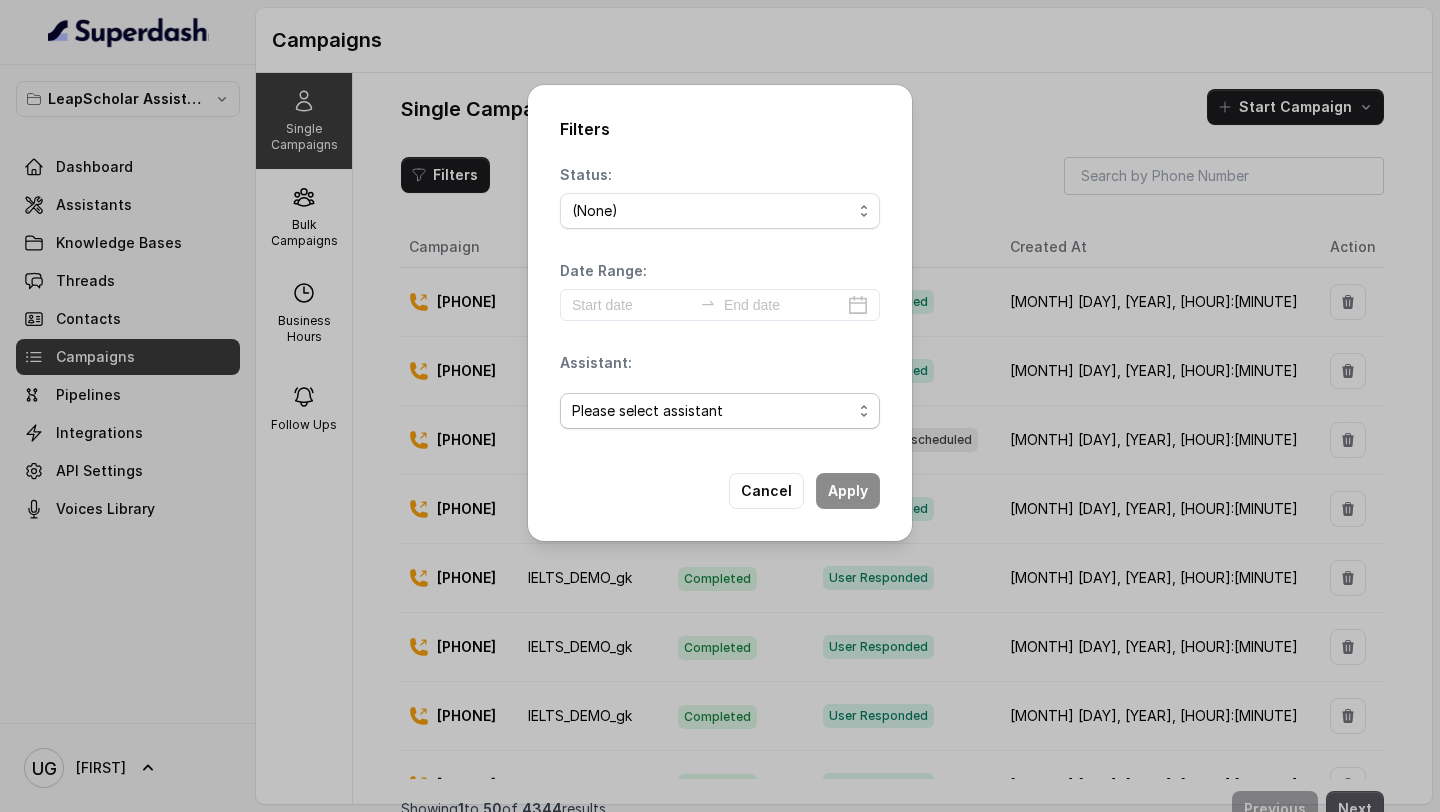 select on "68595ca65ae4414c83fb2851" 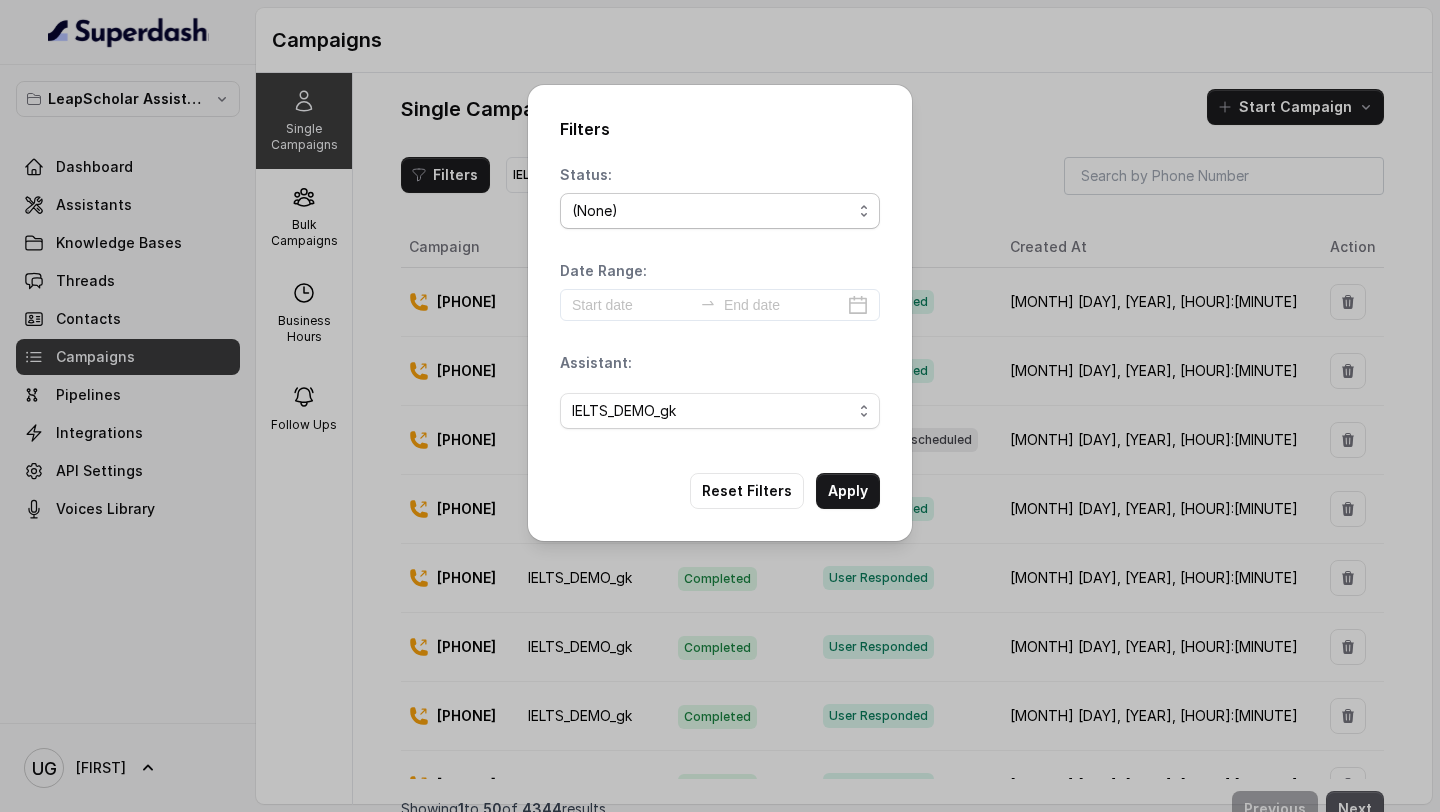 click on "(None) Scheduled Completed Ongoing Failed Unanswered Voicemail Blocked Delivered Rejected Queued CallPutOnHold" at bounding box center (720, 211) 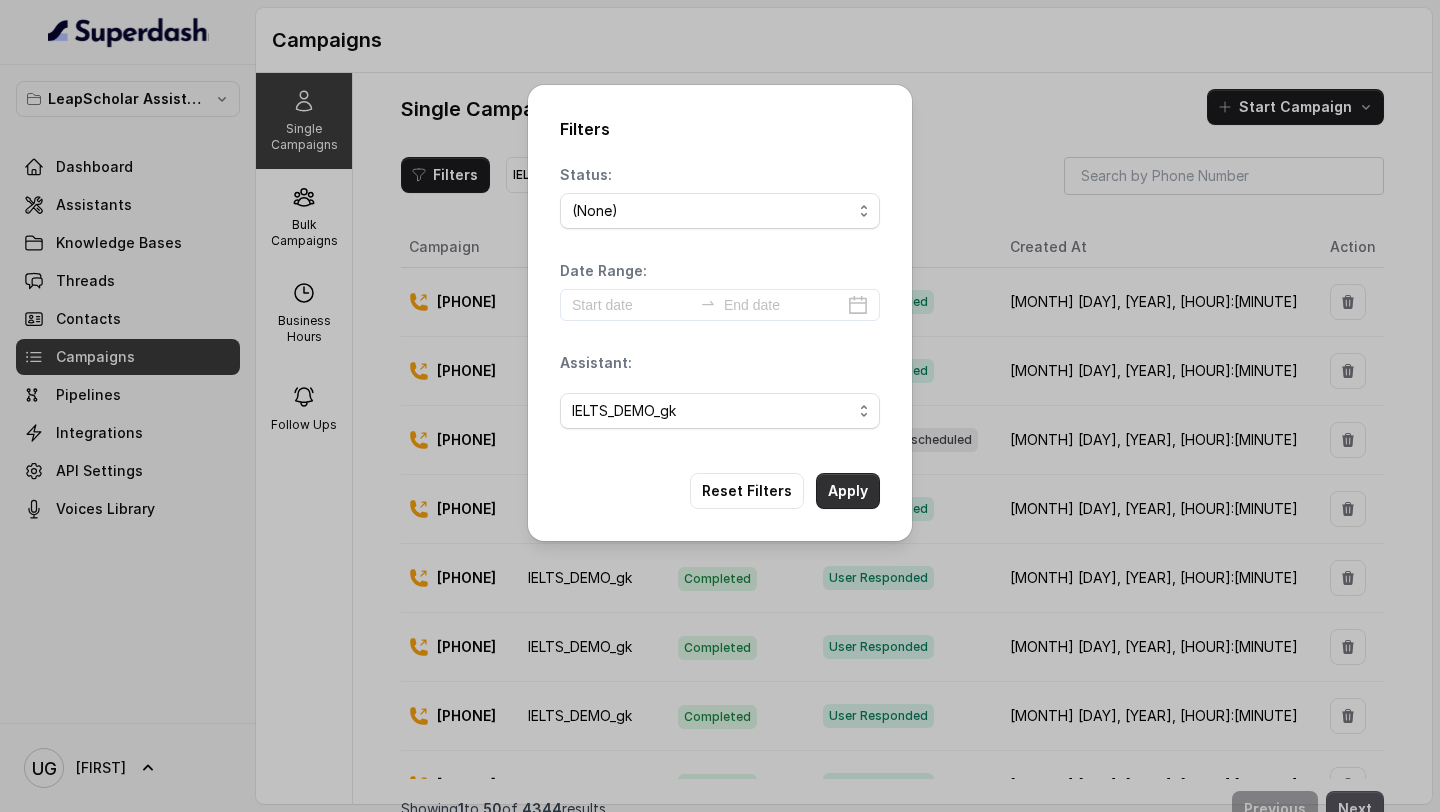 click on "Apply" at bounding box center [848, 491] 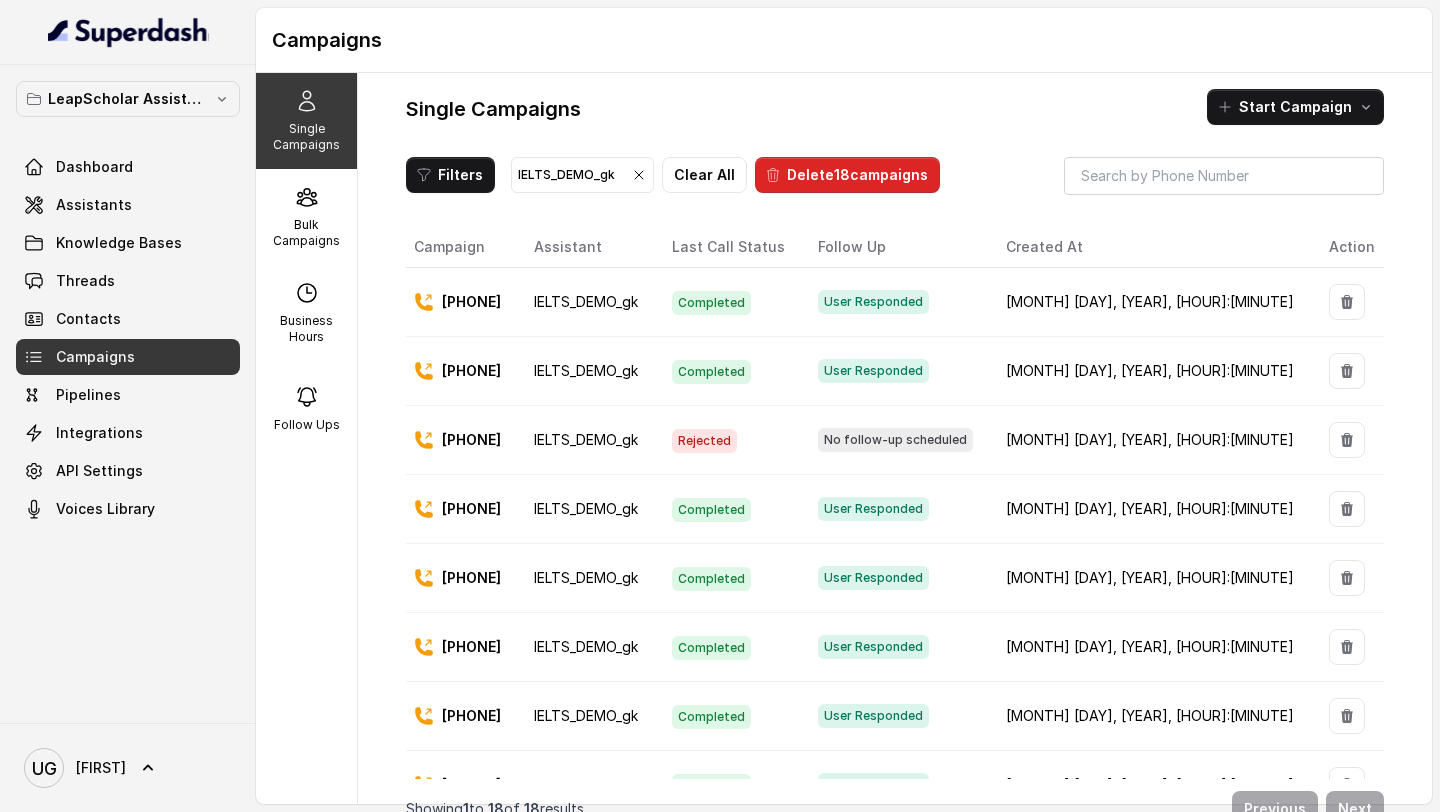 scroll, scrollTop: 731, scrollLeft: 0, axis: vertical 